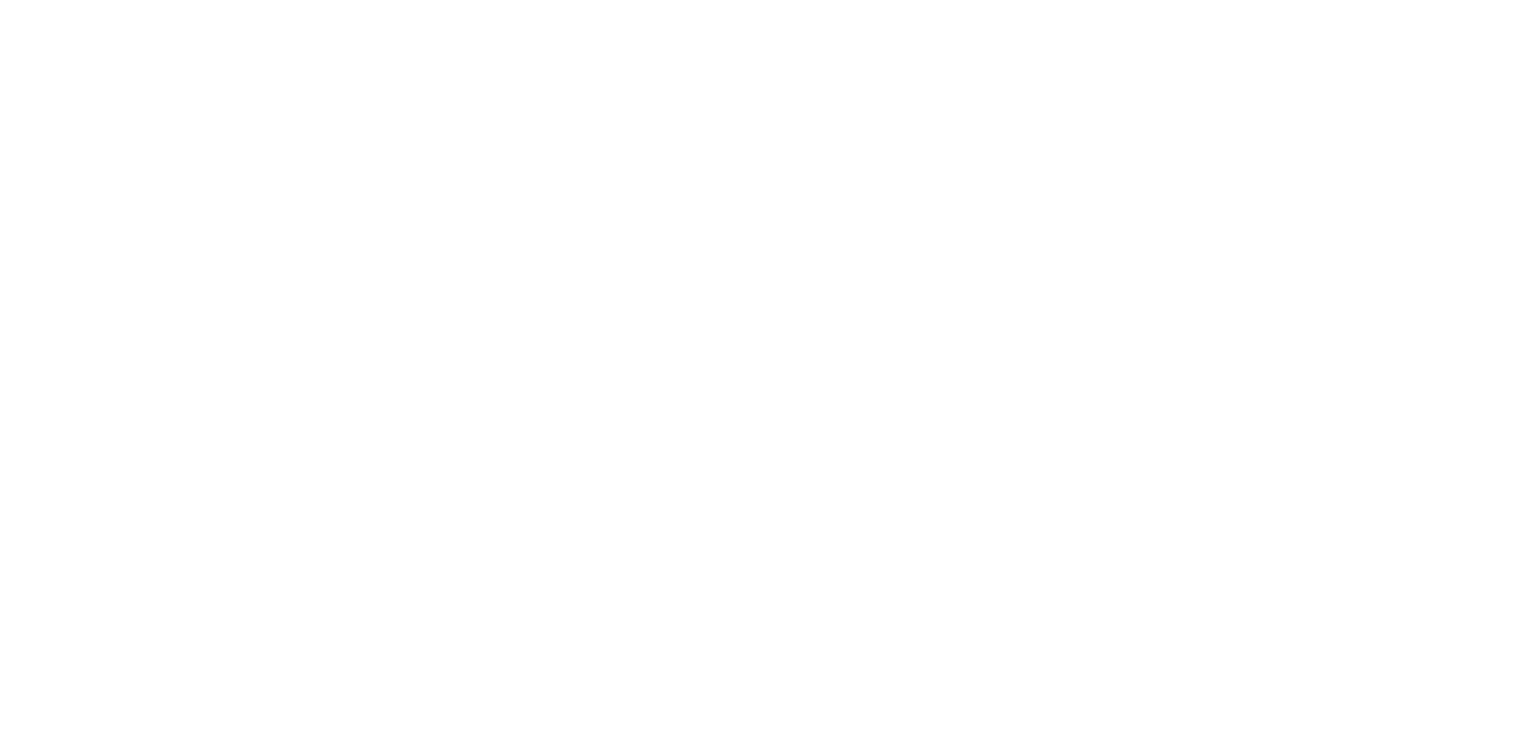 scroll, scrollTop: 0, scrollLeft: 0, axis: both 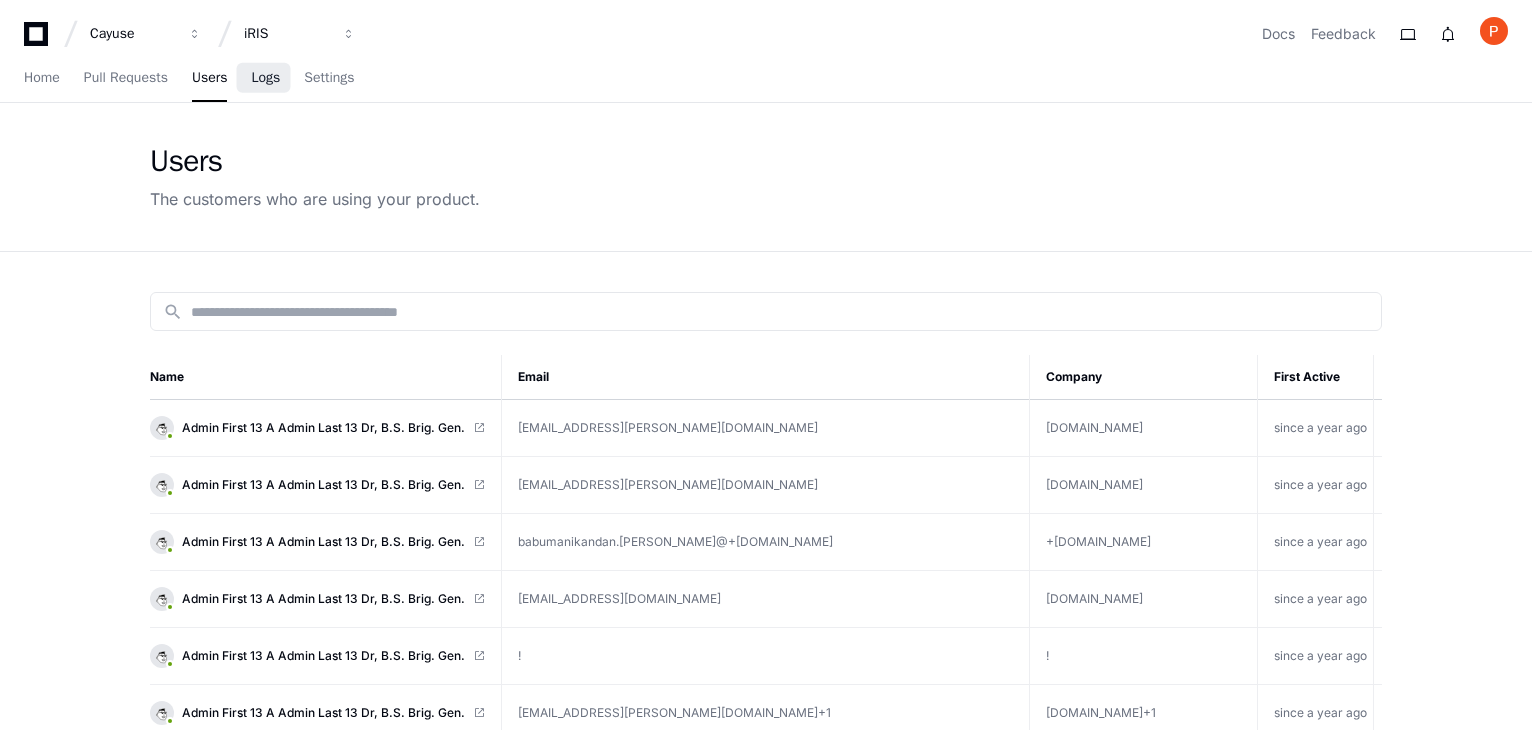 click on "Logs" at bounding box center (265, 78) 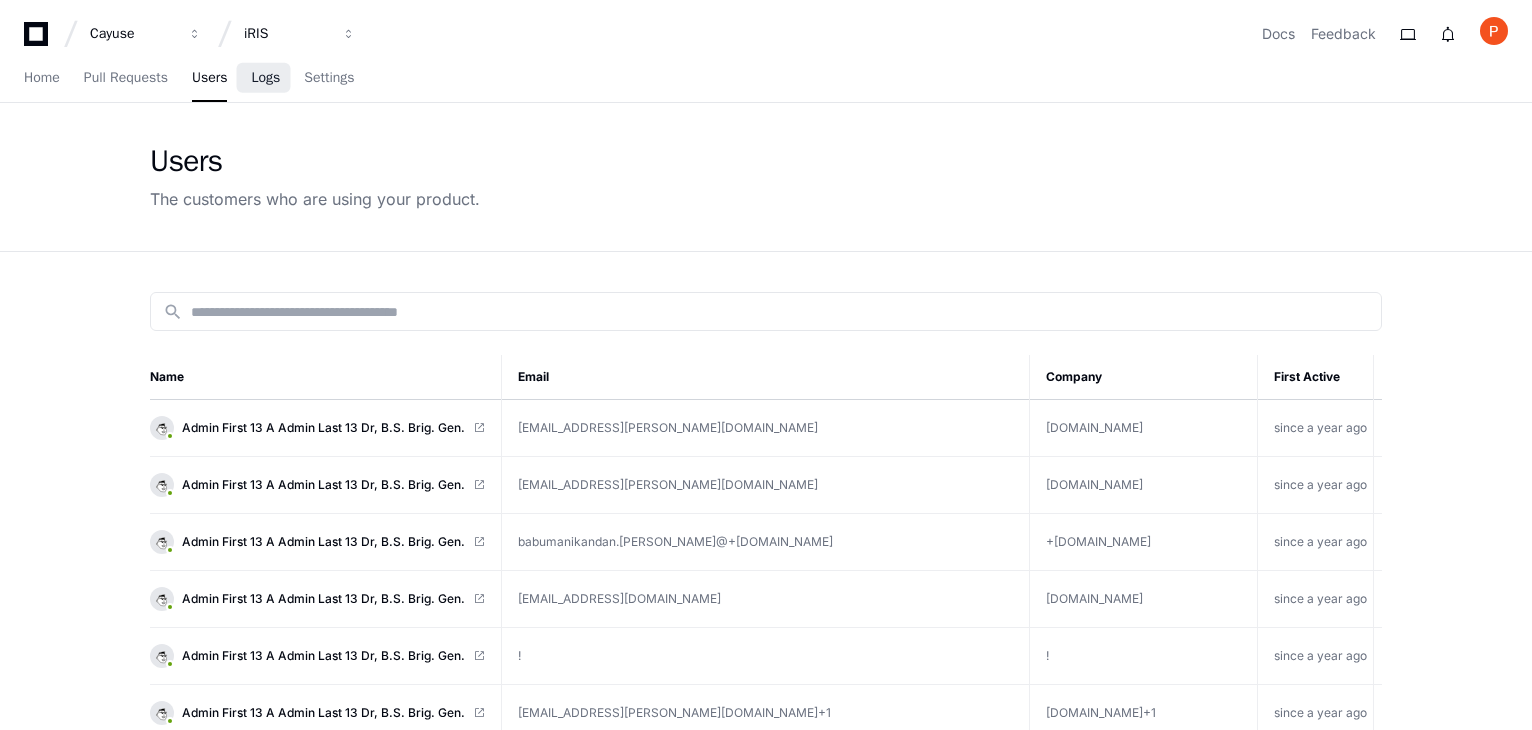 click on "Logs" at bounding box center [265, 78] 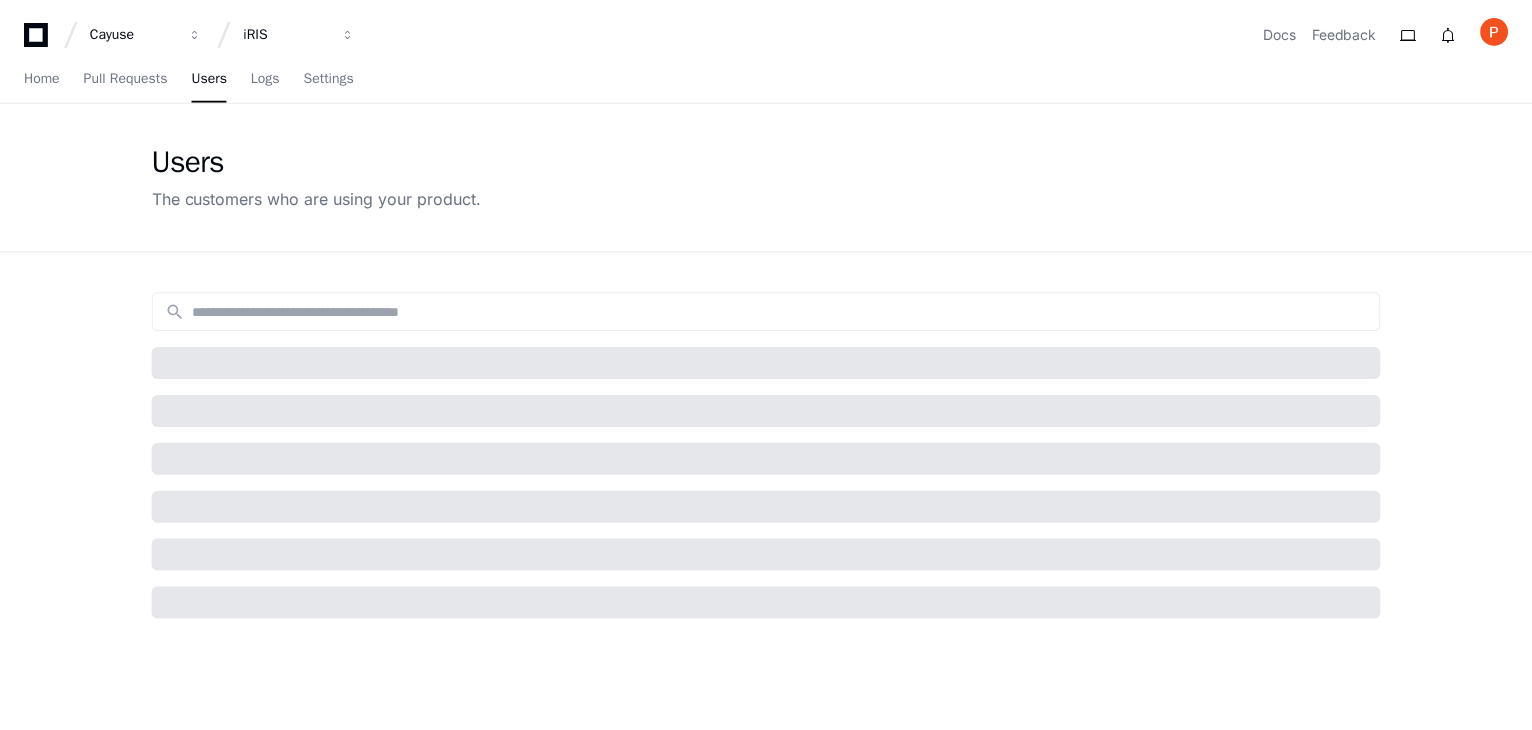 scroll, scrollTop: 0, scrollLeft: 0, axis: both 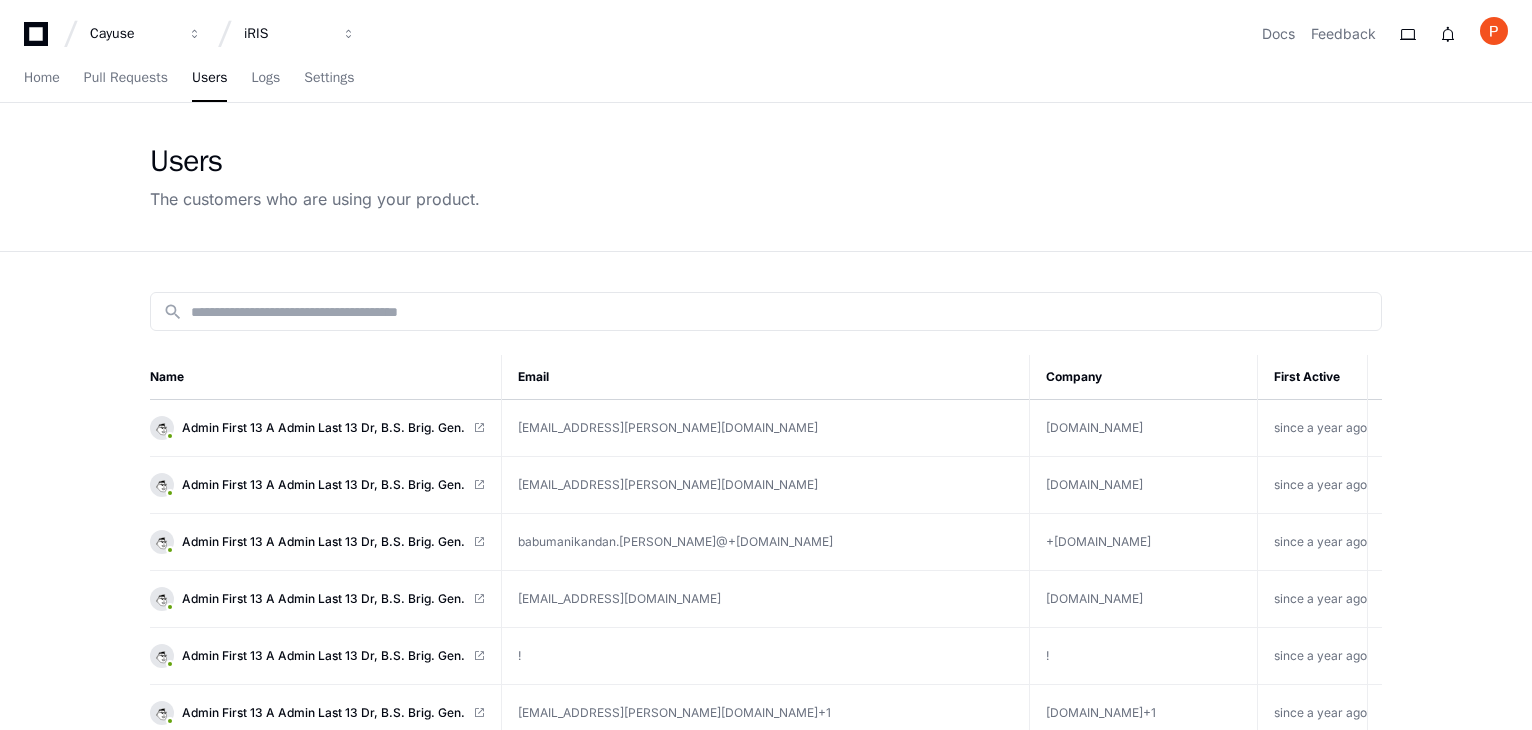 click on "Users The customers who are using your product." 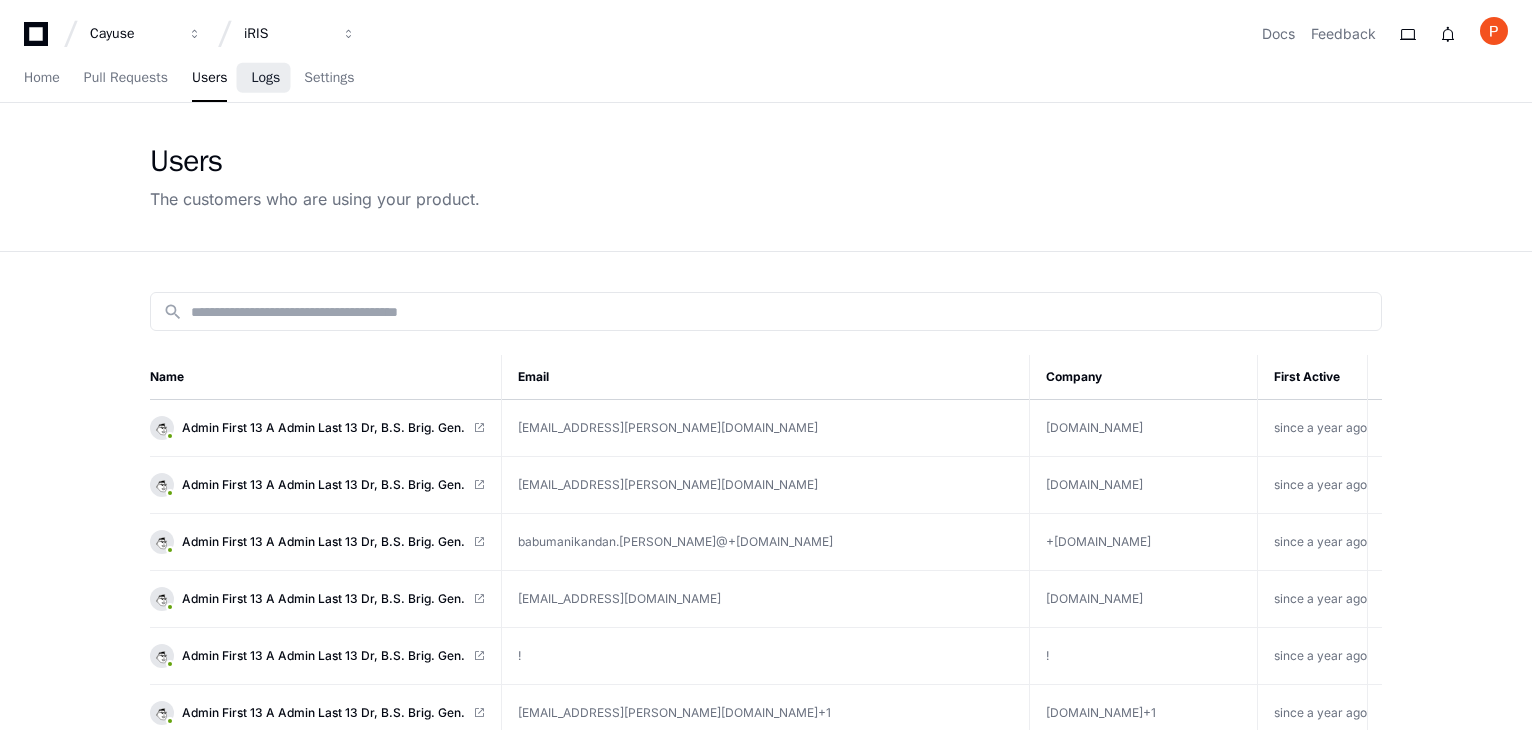 click on "Logs" at bounding box center (265, 79) 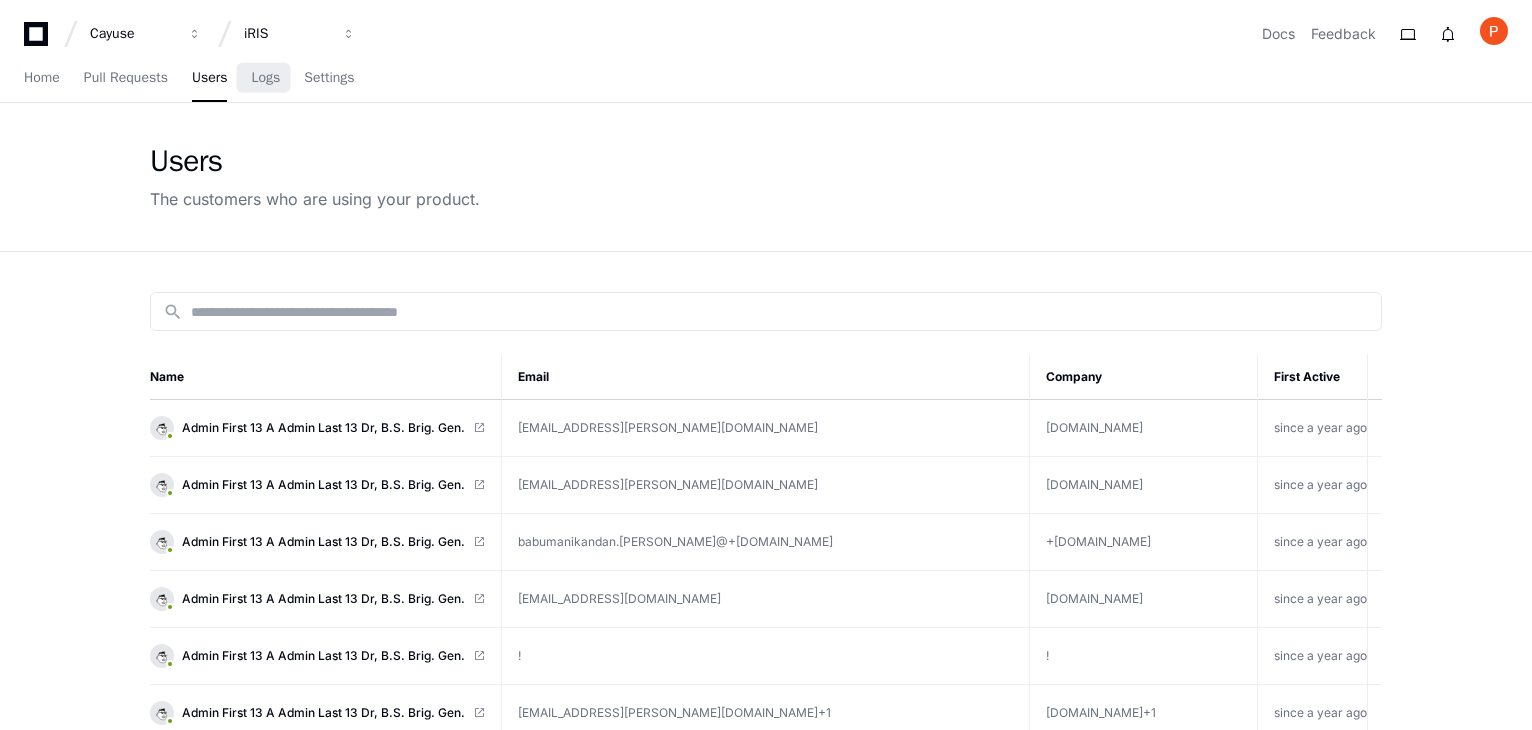 scroll, scrollTop: 0, scrollLeft: 0, axis: both 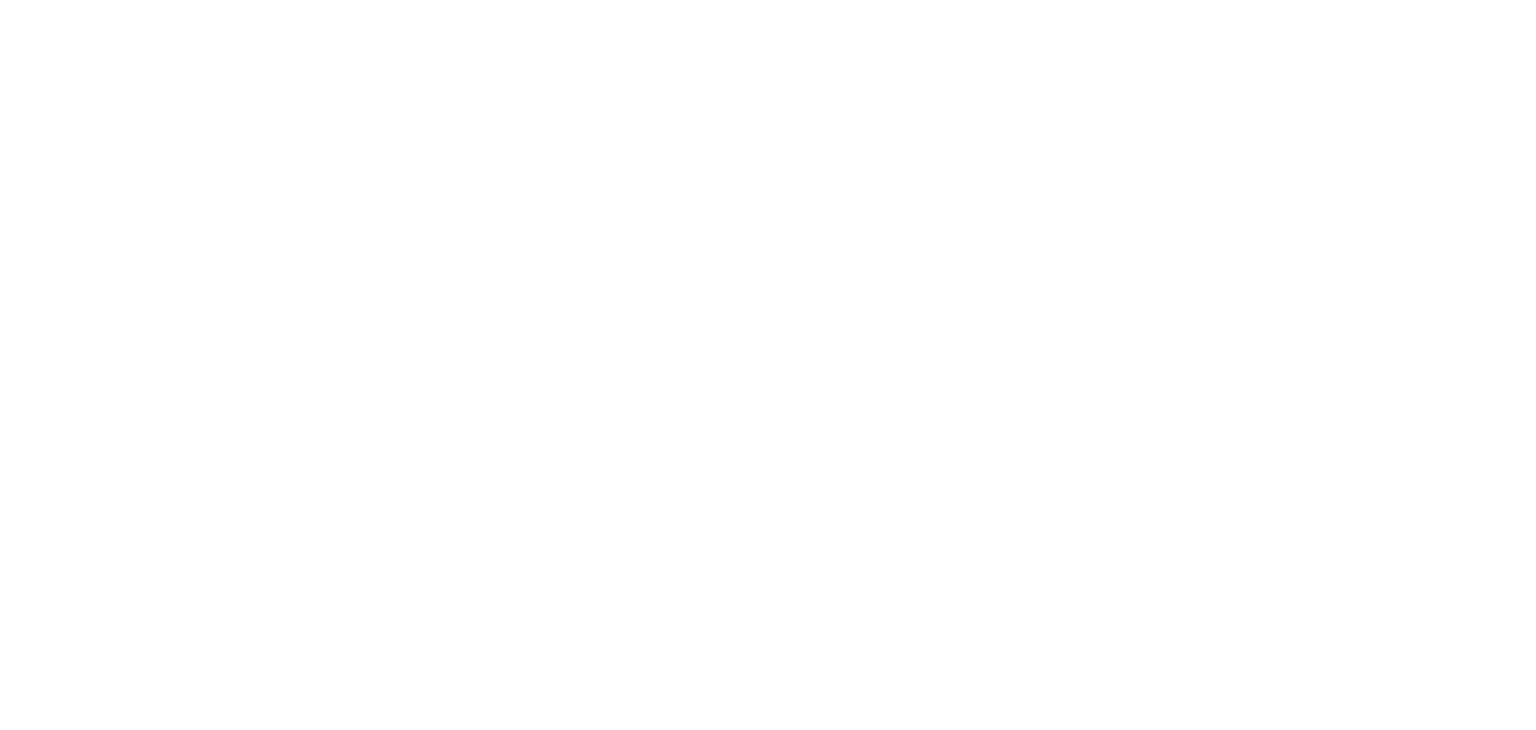 click at bounding box center [768, 0] 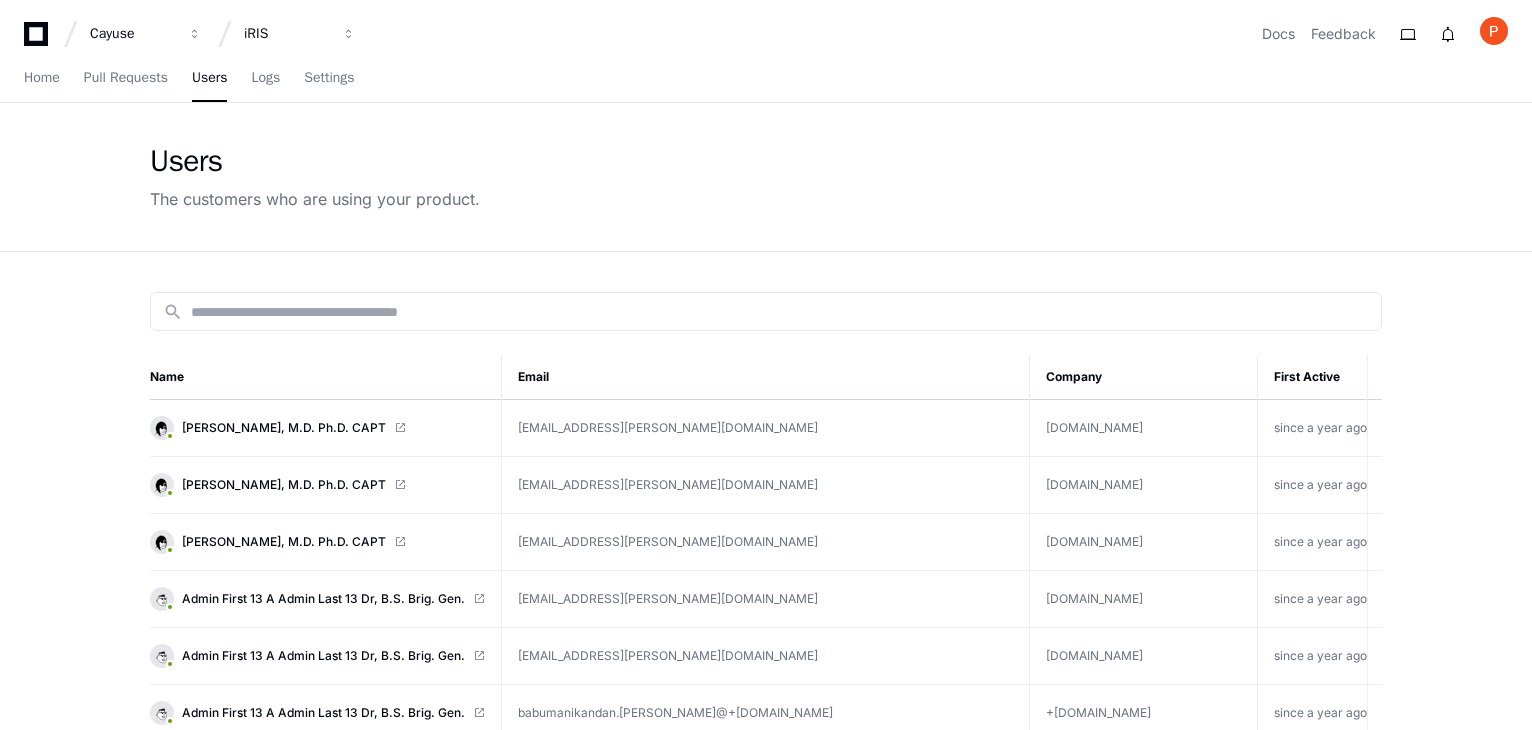 scroll, scrollTop: 0, scrollLeft: 0, axis: both 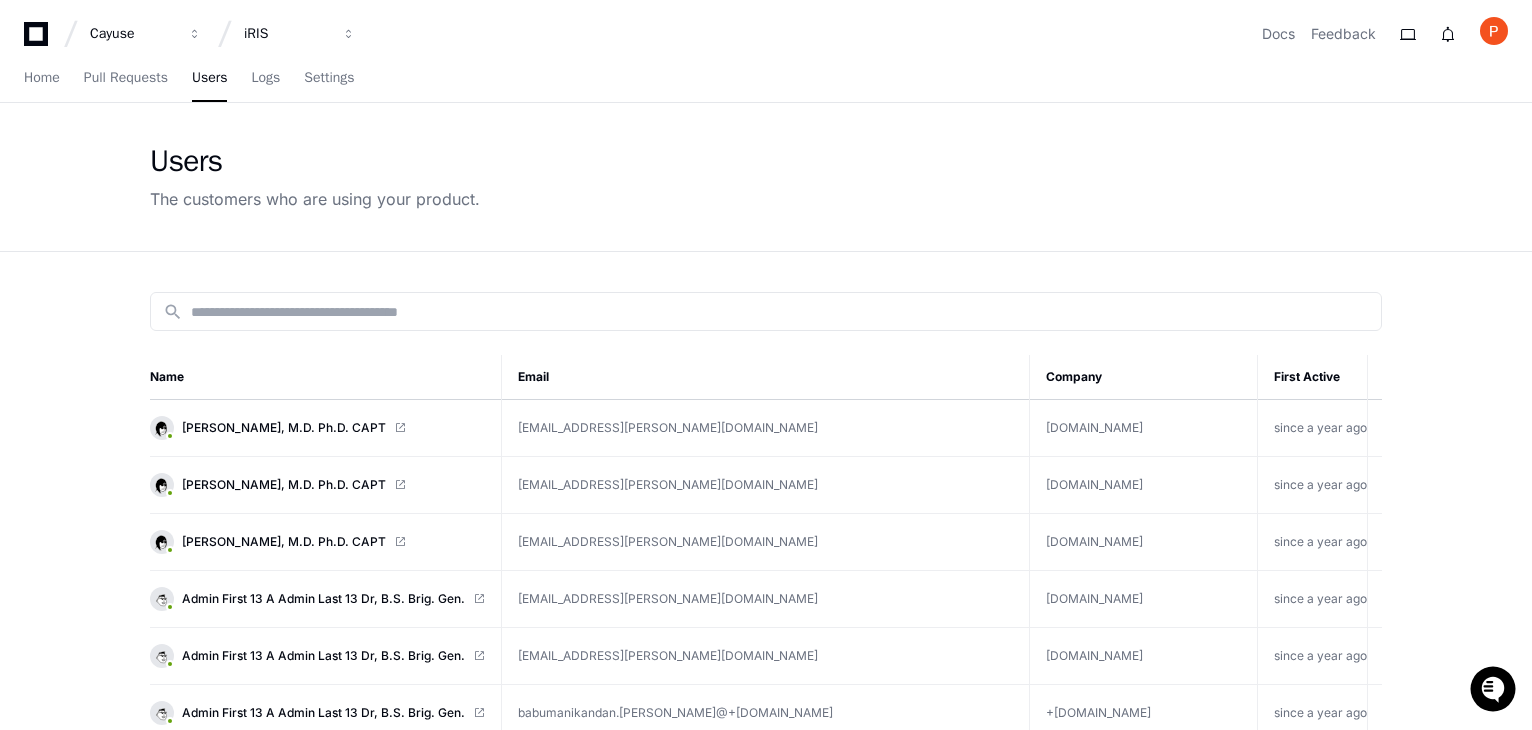 click on "Users The customers who are using your product. search Name Email Company First Active Last Active Ajit R Taiwade,  M.D. Ph.D. CAPT  //ajit.taiwade@ibotsystems.com   ibotsystems.com   since a year ago   a few seconds ago  Ajit R Taiwade,  M.D. Ph.D. CAPT  !ajit.taiwade@ibotsystems.com   ibotsystems.com   since a year ago   a few seconds ago  Ajit R Taiwade,  M.D. Ph.D. CAPT  ajit.taiwade@ibotsystems.com   ibotsystems.com   since a year ago   a few seconds ago  Admin First 13 A Admin Last 13 Dr,  B.S. Brig. Gen.  !kaviya.selvam@ibotsystems.com   ibotsystems.com   since a year ago   a few seconds ago  Admin First 13 A Admin Last 13 Dr,  B.S. Brig. Gen.  sasikumar.kannaiyan@ibotsystems.com   ibotsystems.com   since a year ago   a few seconds ago  Admin First 13 A Admin Last 13 Dr,  B.S. Brig. Gen.  babumanikandan.palanisamy@+1ibotsystems.com   +1ibotsystems.com   since a year ago   a few seconds ago  Admin First 13 A Admin Last 13 Dr,  B.S. Brig. Gen.  admin@admin.com   admin.com   since a year ago   !   !" 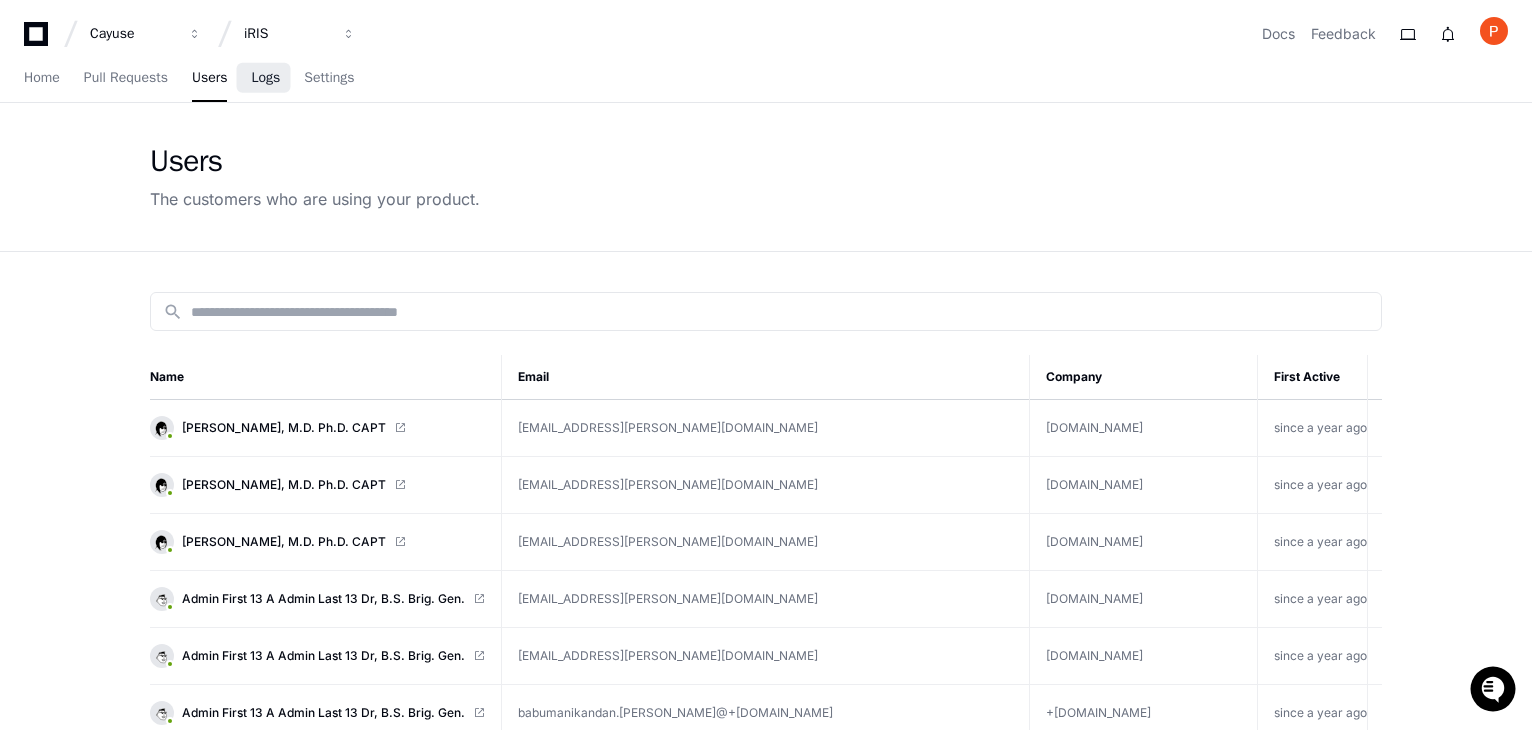 click on "Logs" at bounding box center (265, 78) 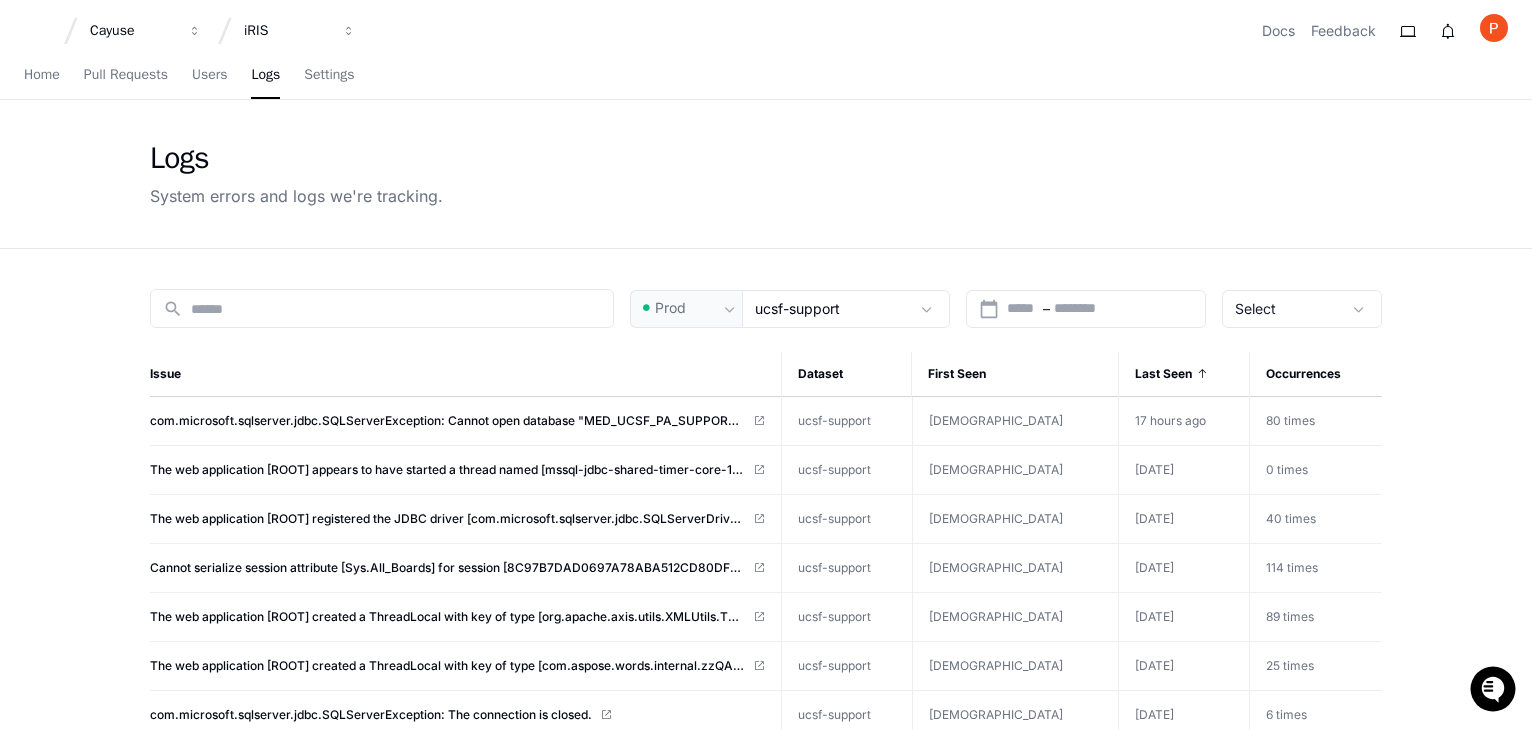 scroll, scrollTop: 0, scrollLeft: 0, axis: both 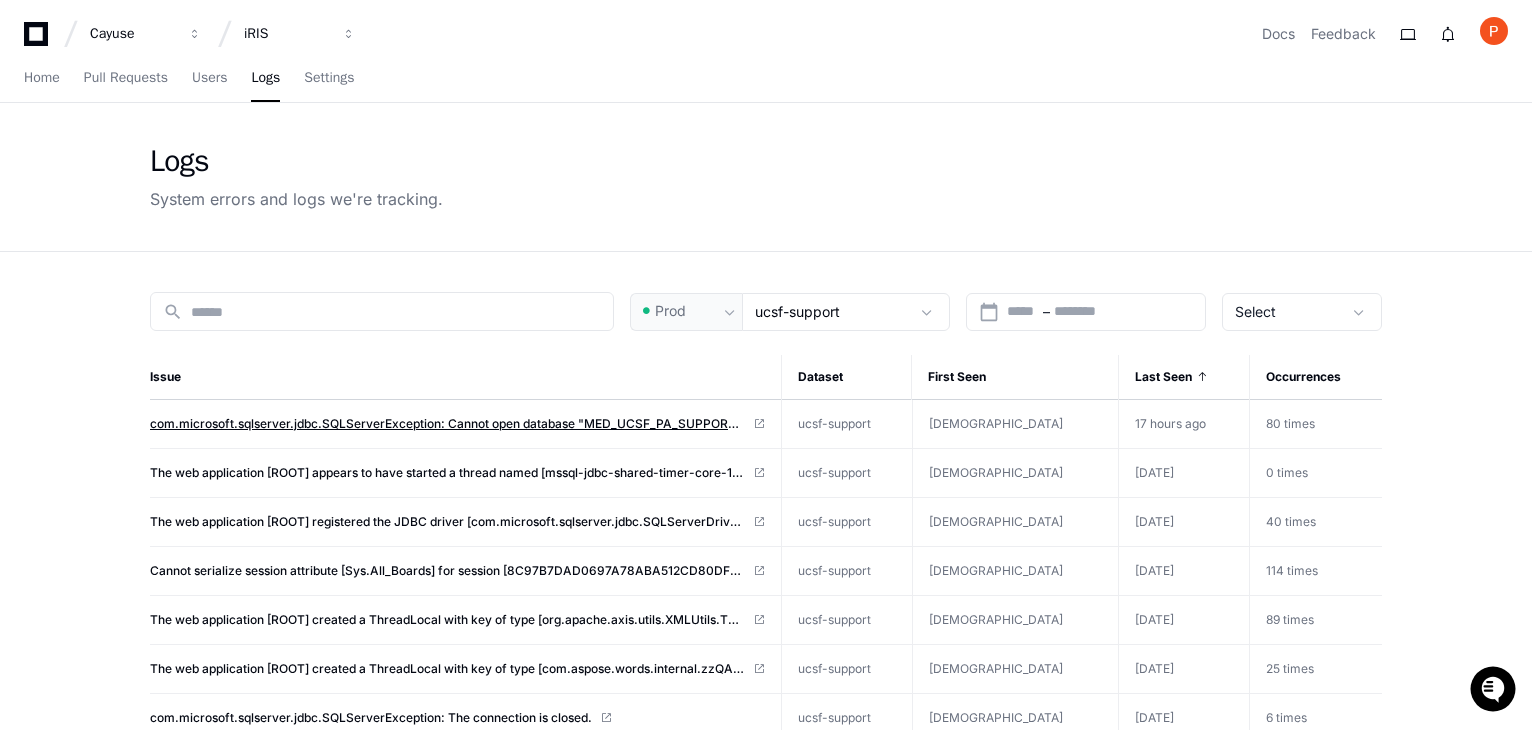 click on "com.microsoft.sqlserver.jdbc.SQLServerException: Cannot open database "MED_UCSF_PA_SUPPORT" requested by the login. The login failed. ClientConnectionId:a089ccd8-1d4c-4c0f-91ef-6cf3d9d5949d" 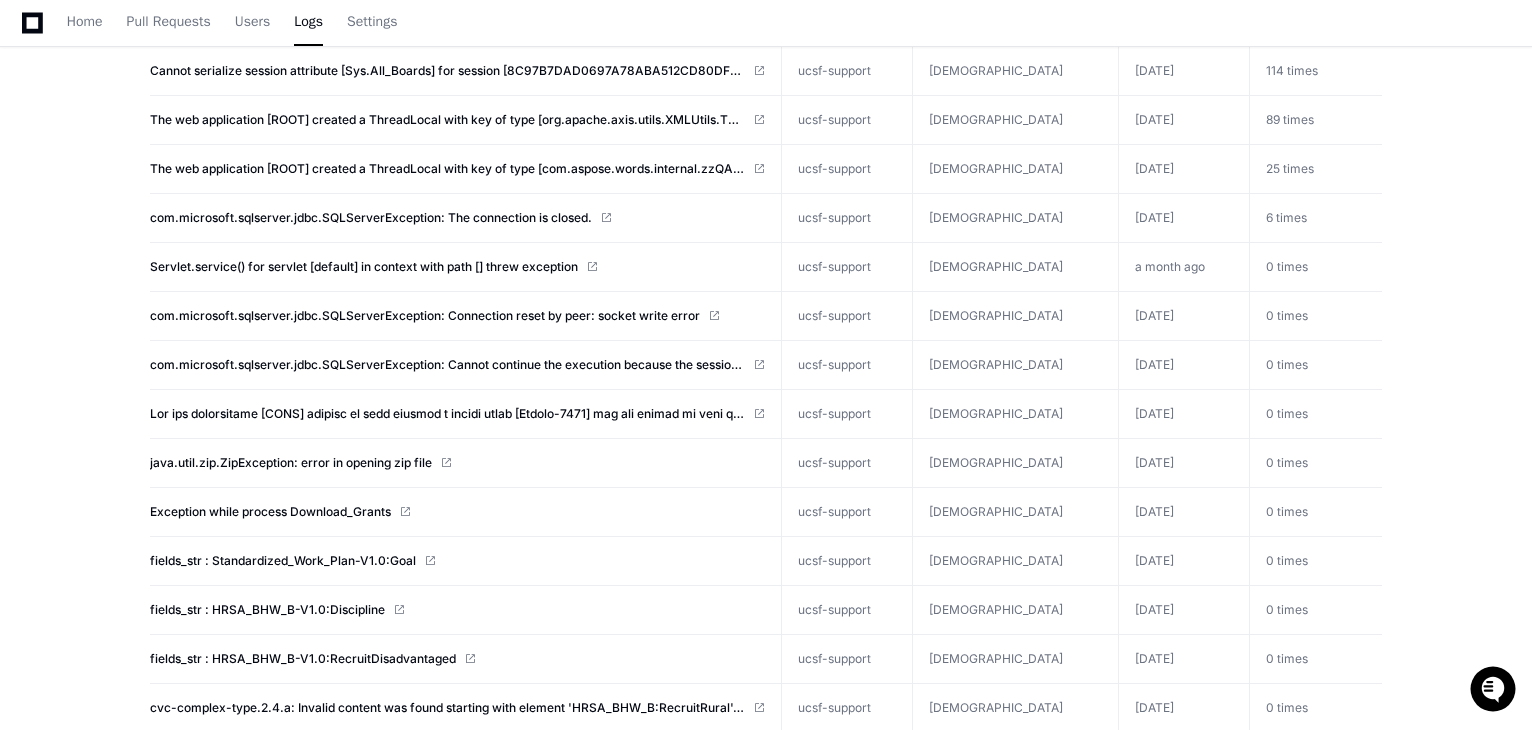 scroll, scrollTop: 600, scrollLeft: 0, axis: vertical 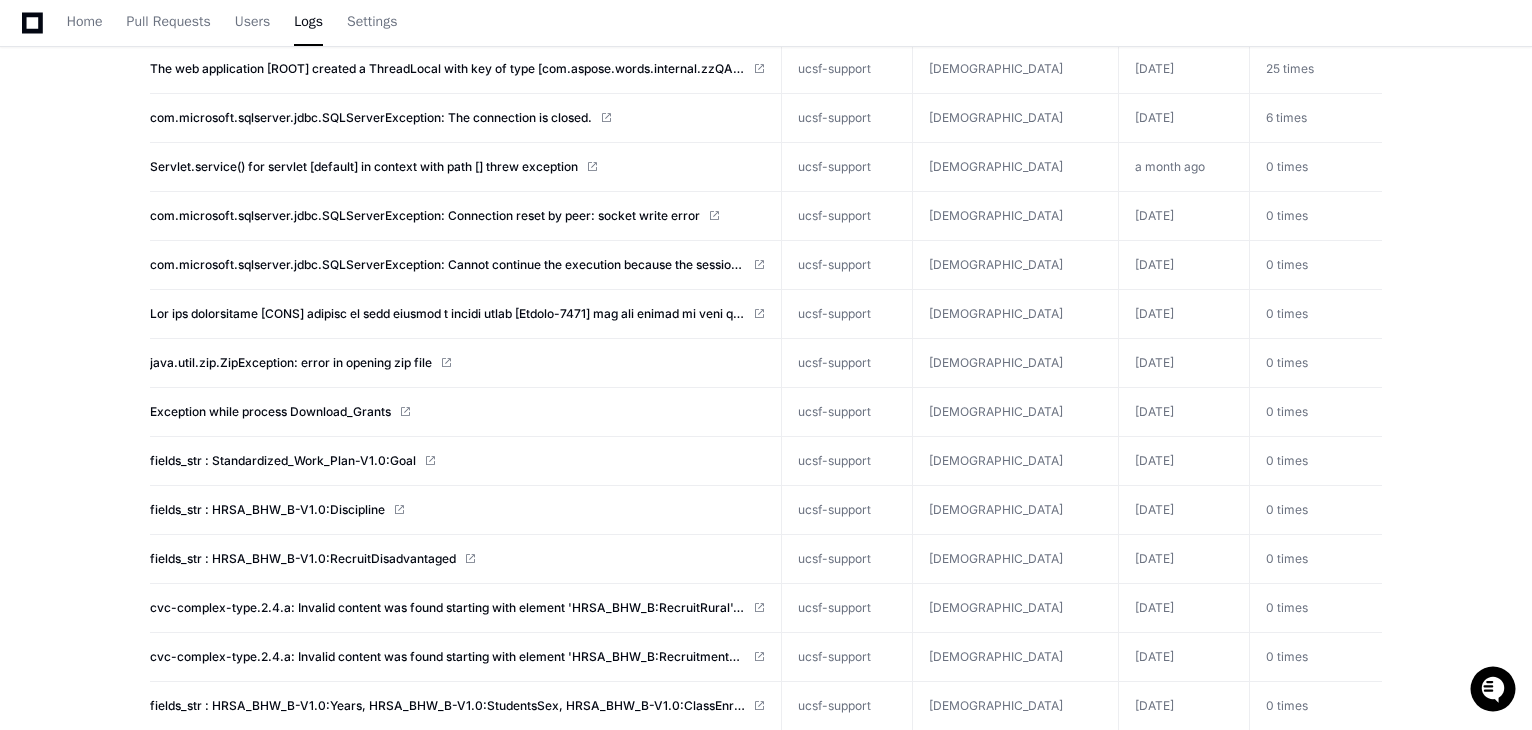 drag, startPoint x: 779, startPoint y: 609, endPoint x: 759, endPoint y: 590, distance: 27.58623 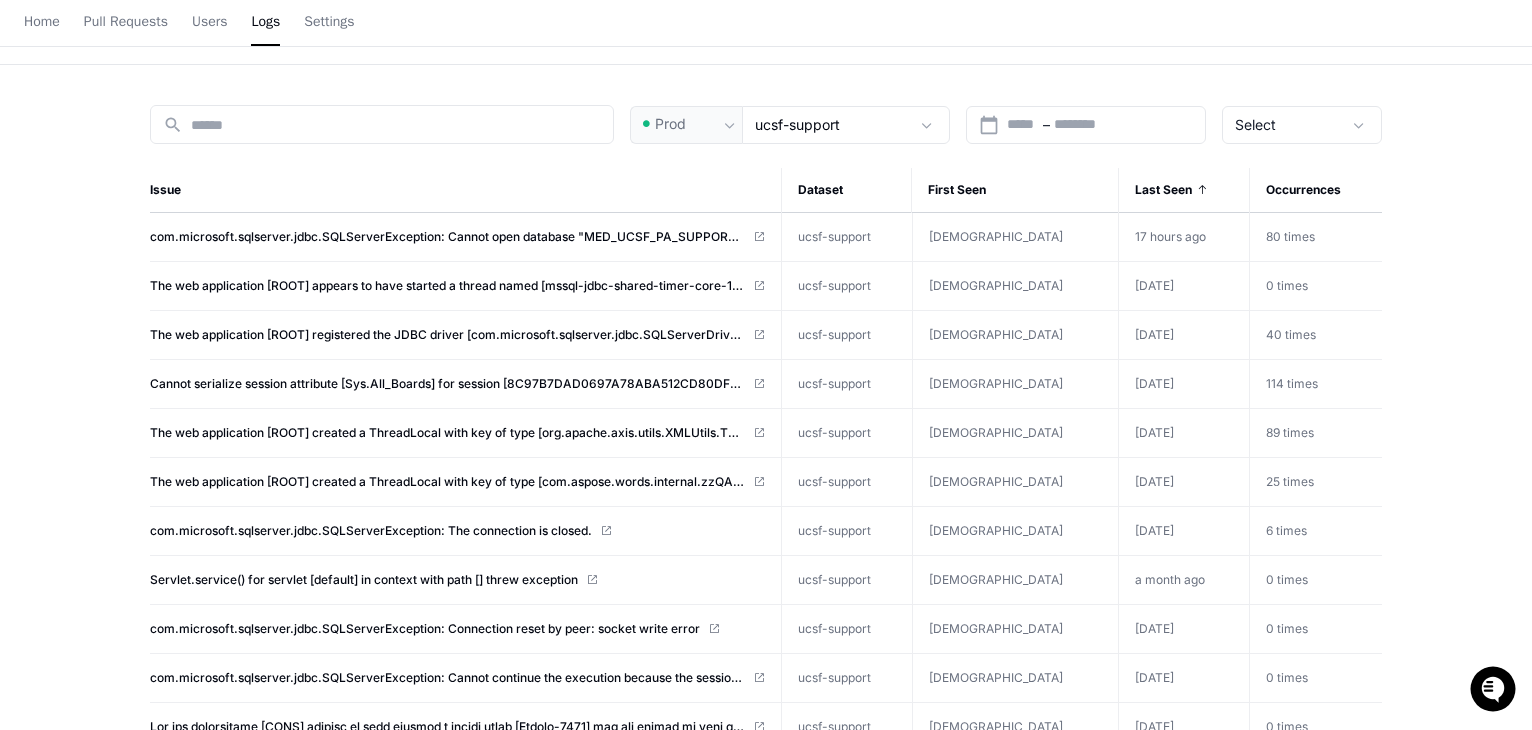 scroll, scrollTop: 0, scrollLeft: 0, axis: both 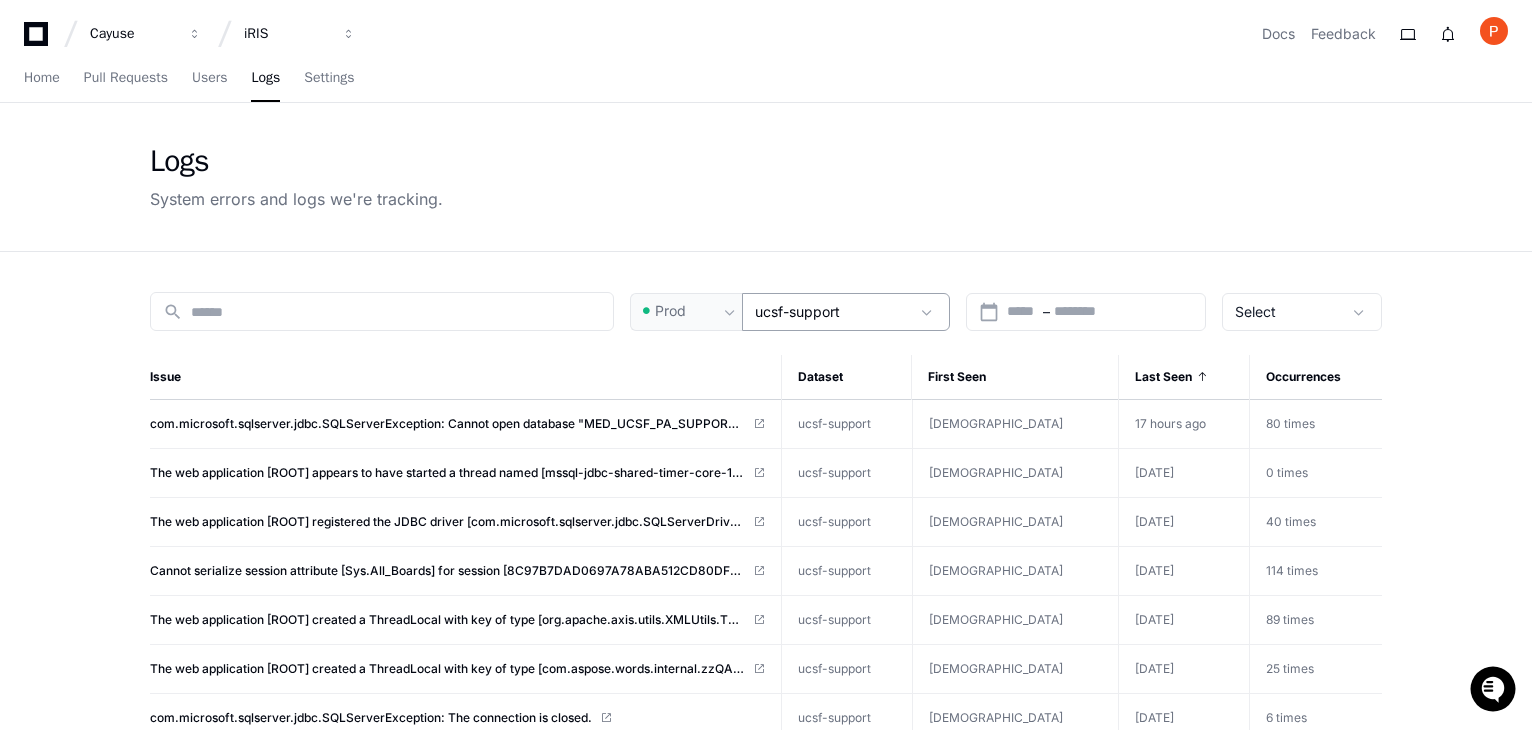 click 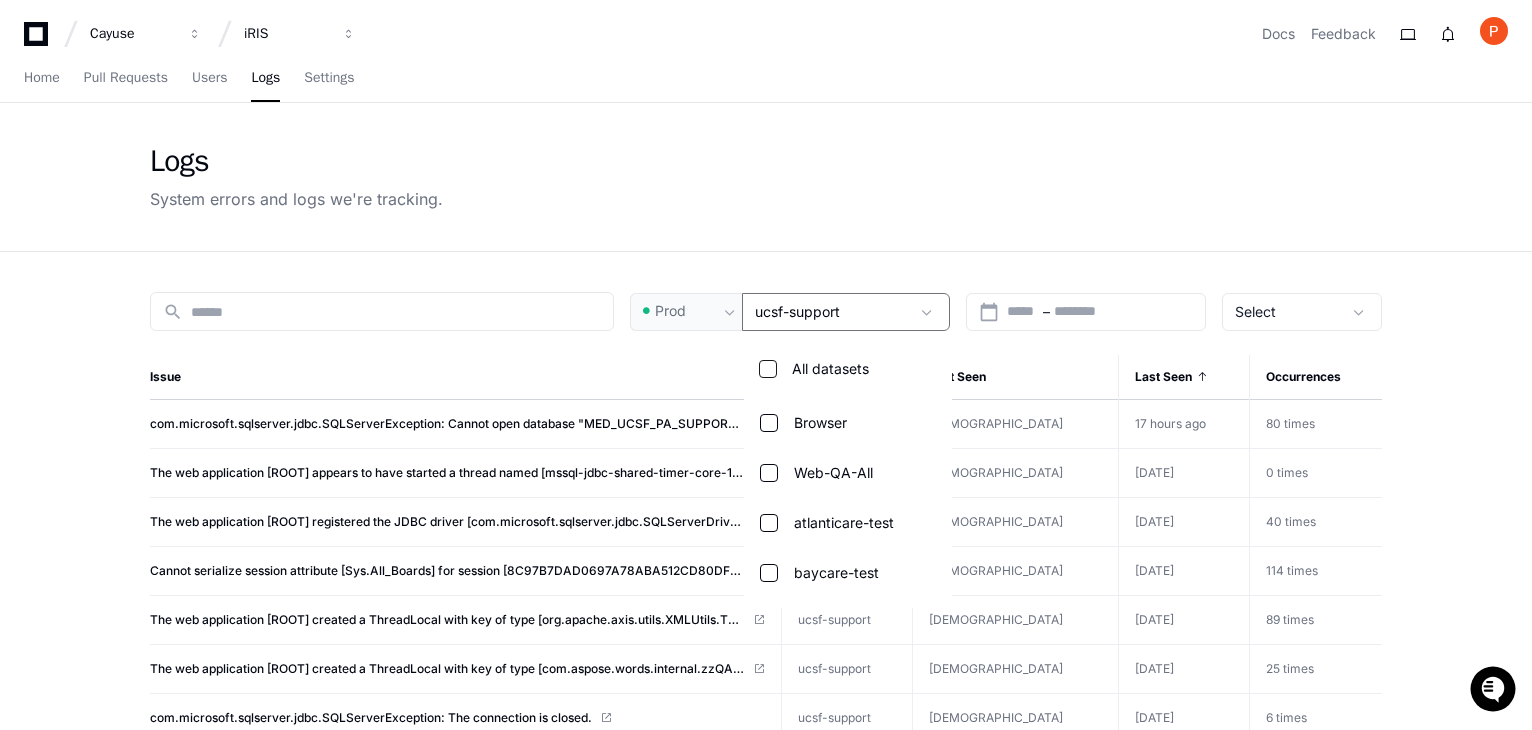 scroll, scrollTop: 1939, scrollLeft: 0, axis: vertical 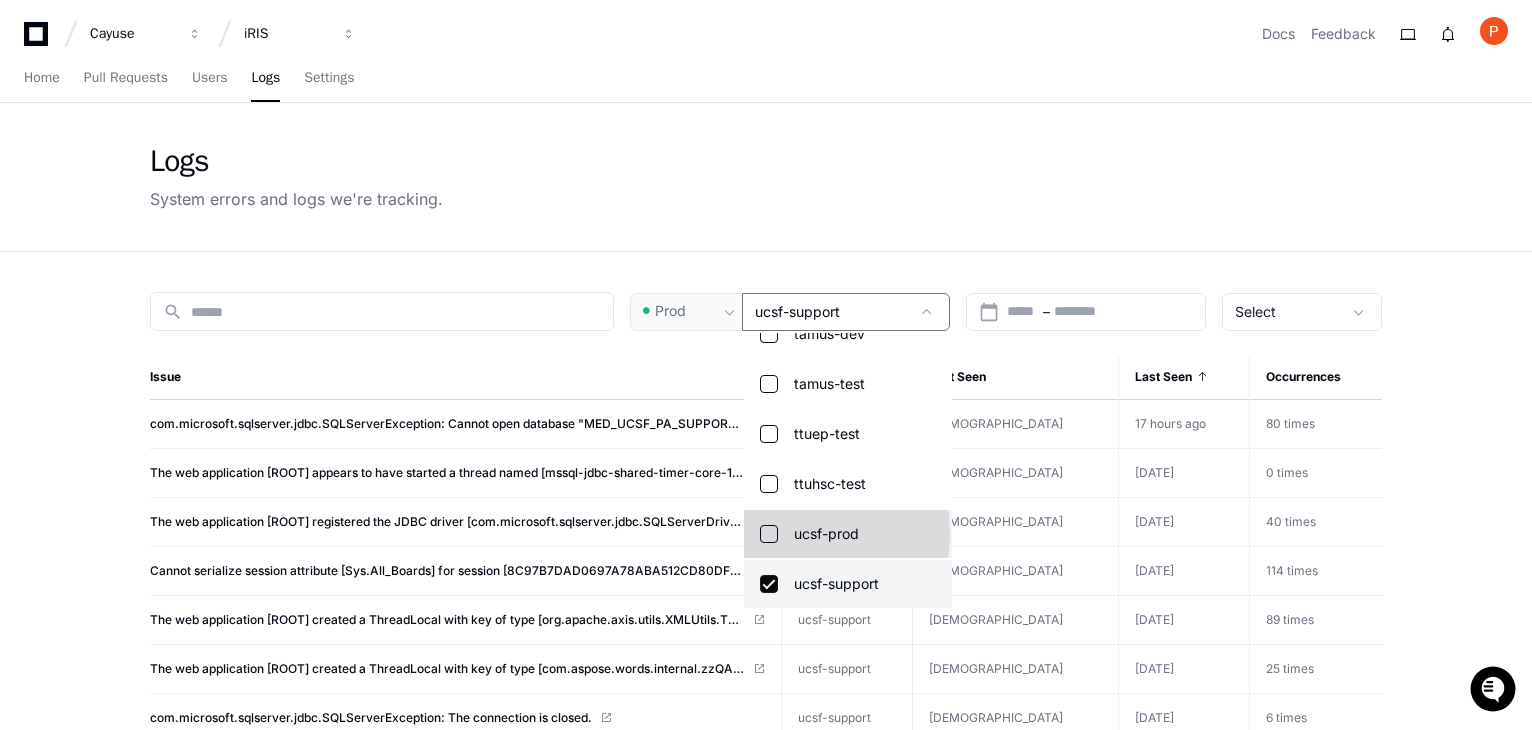 click at bounding box center [769, 534] 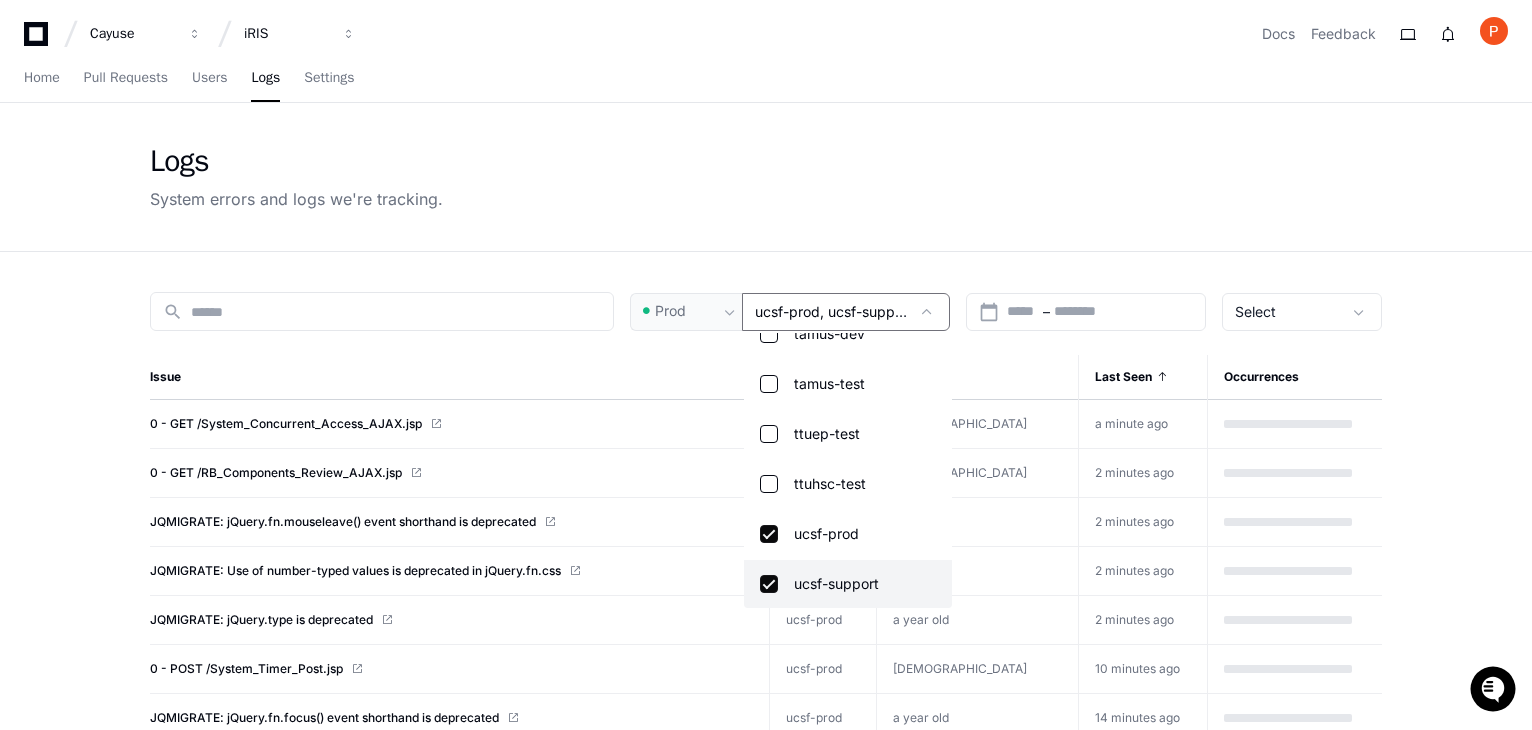 click at bounding box center [769, 584] 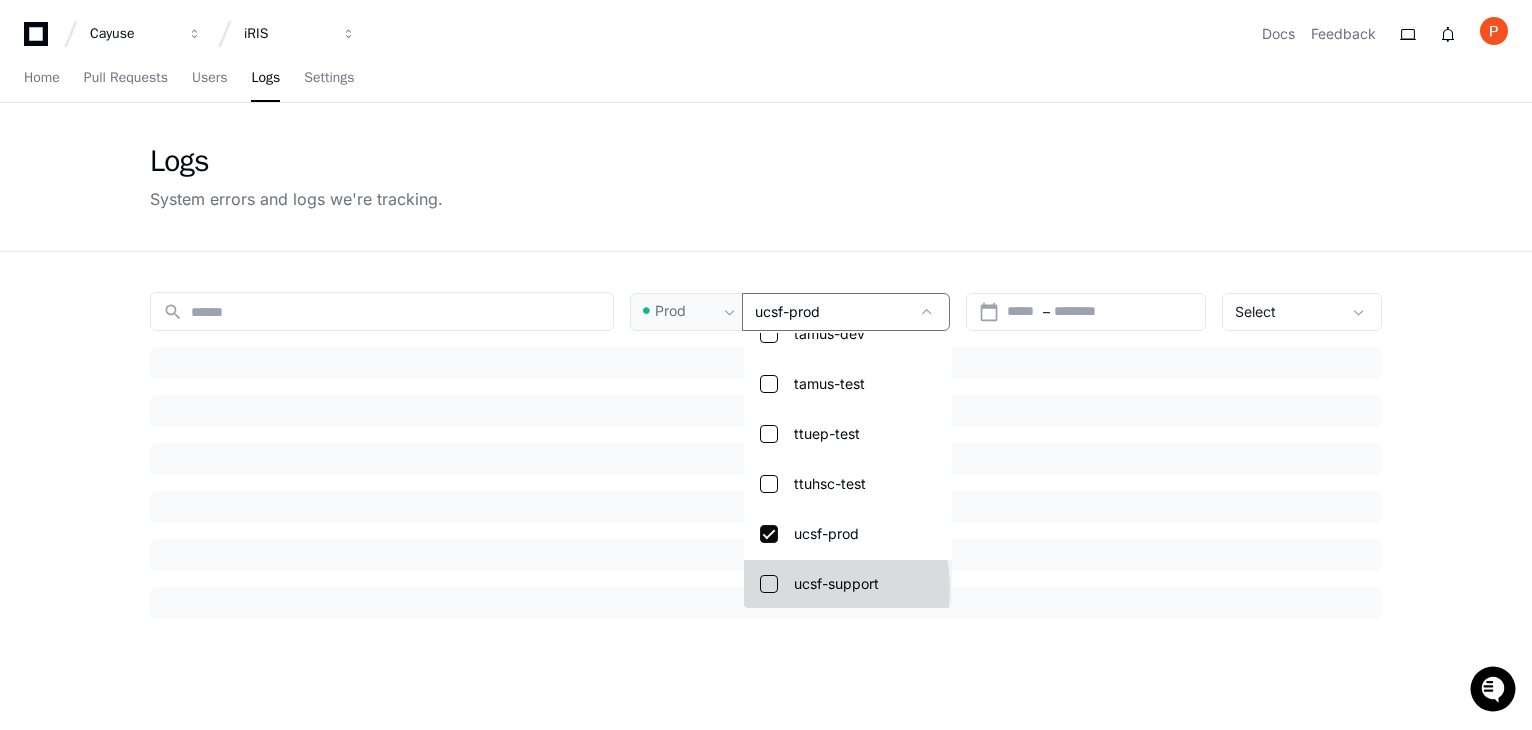 scroll, scrollTop: 1943, scrollLeft: 0, axis: vertical 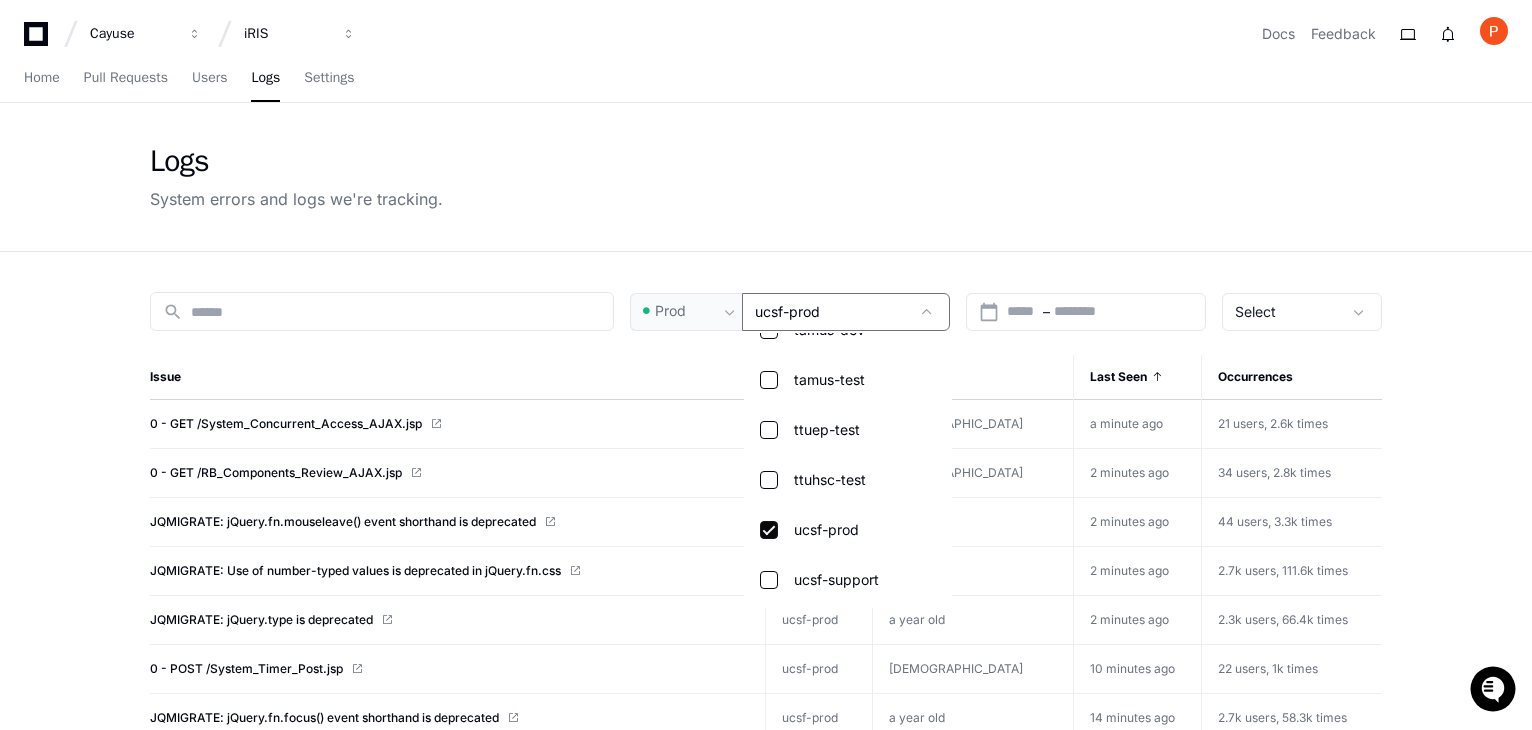 click at bounding box center (766, 365) 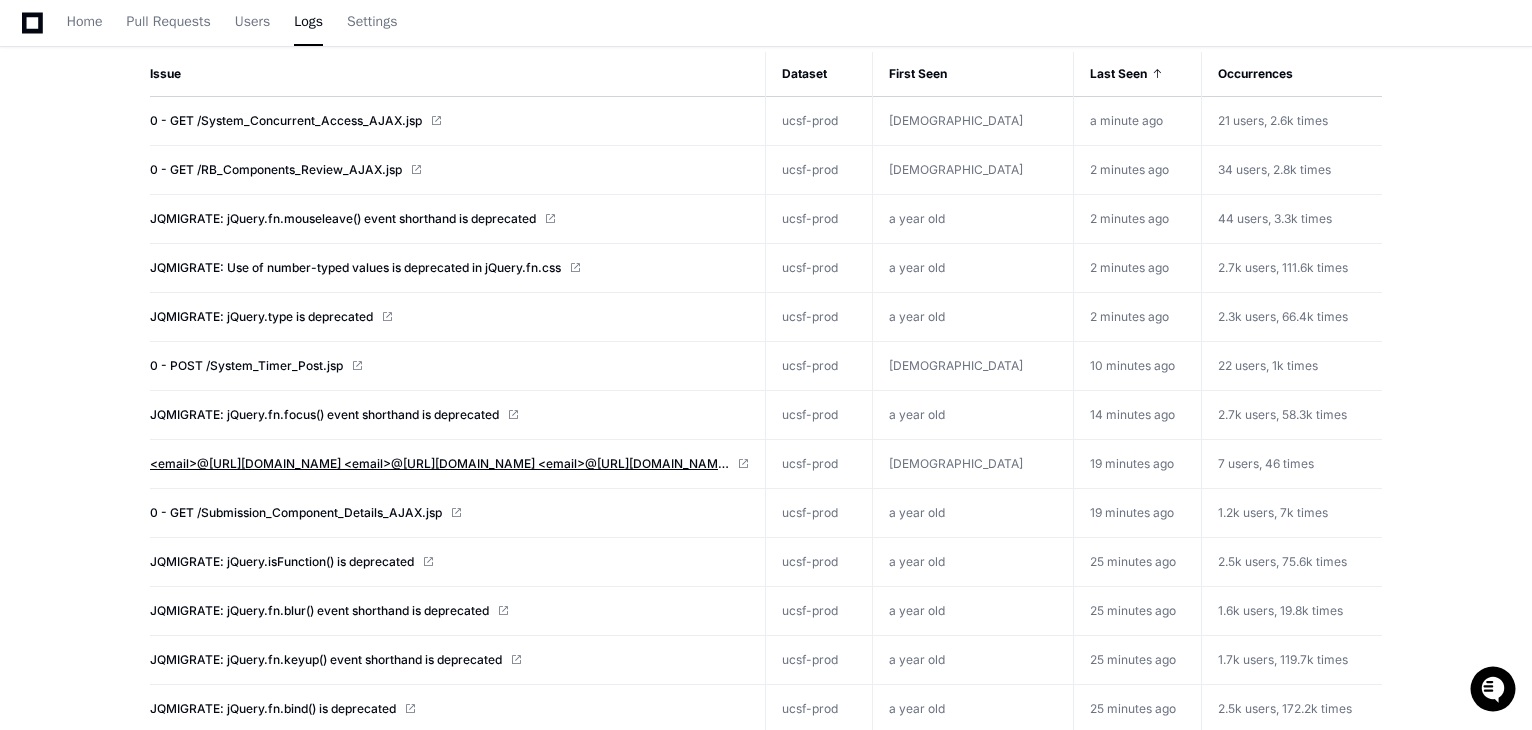 scroll, scrollTop: 400, scrollLeft: 0, axis: vertical 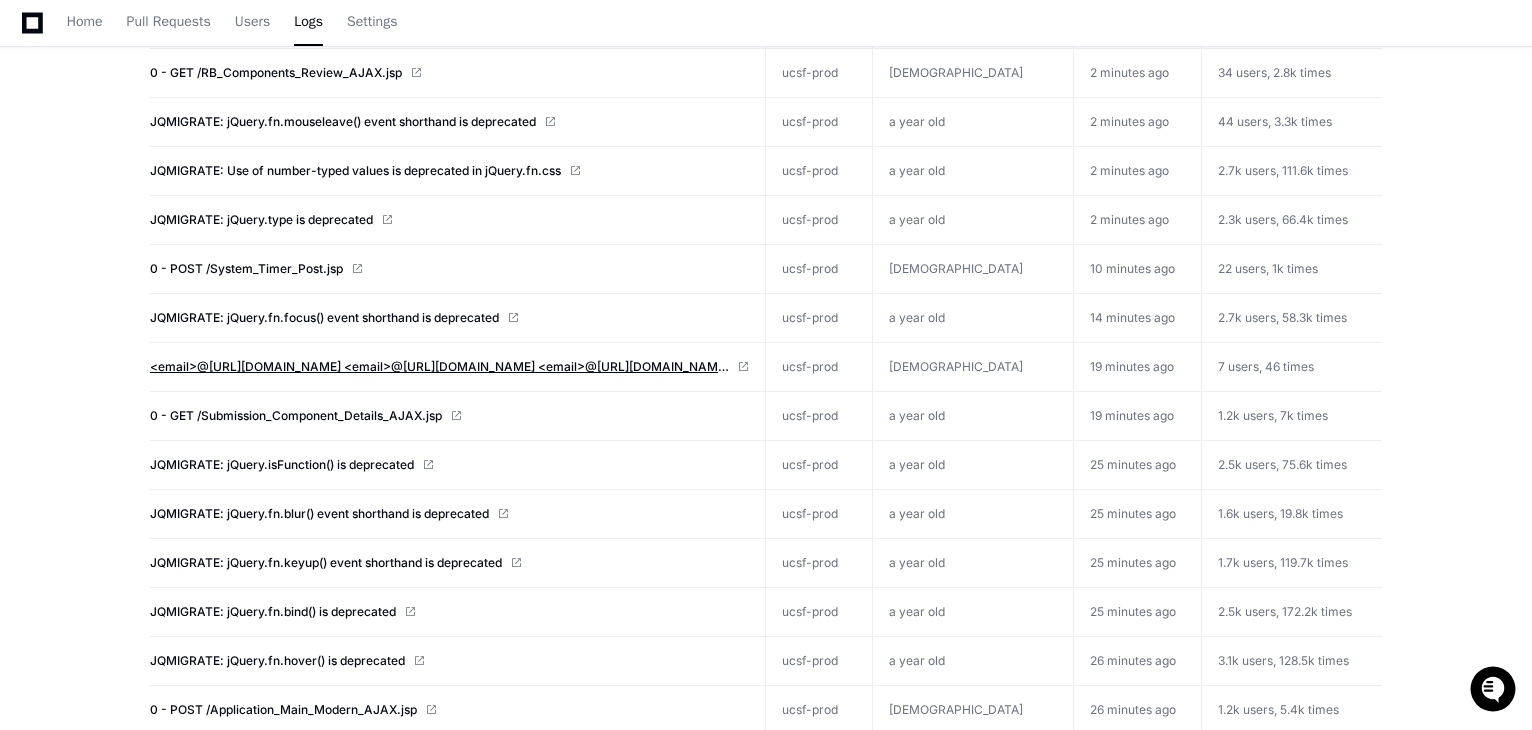 click on "<email>@[URL][DOMAIN_NAME]
<email>@[URL][DOMAIN_NAME]
<email>@[URL][DOMAIN_NAME]
<email>@[URL][DOMAIN_NAME]
<email>@[URL][DOMAIN_NAME]" 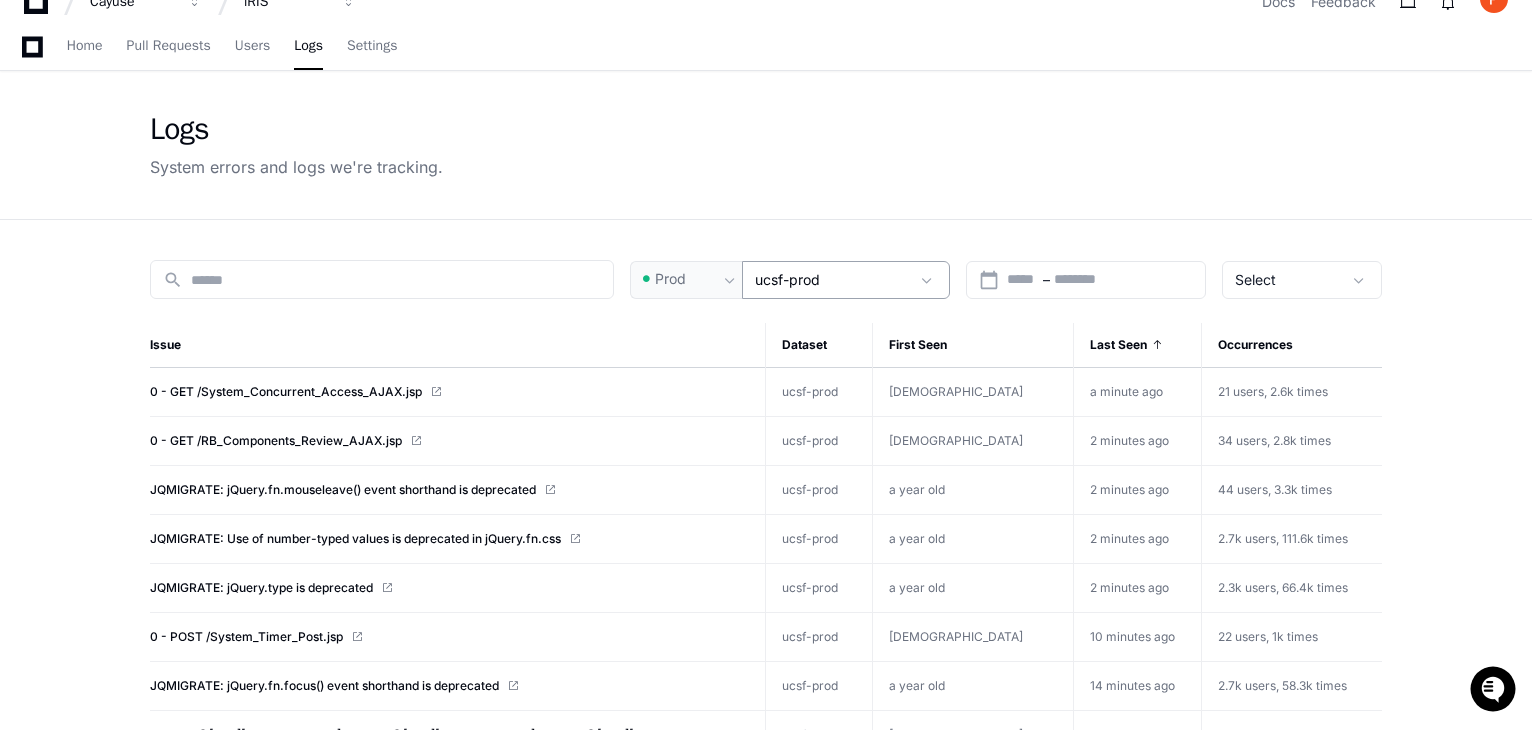 scroll, scrollTop: 0, scrollLeft: 0, axis: both 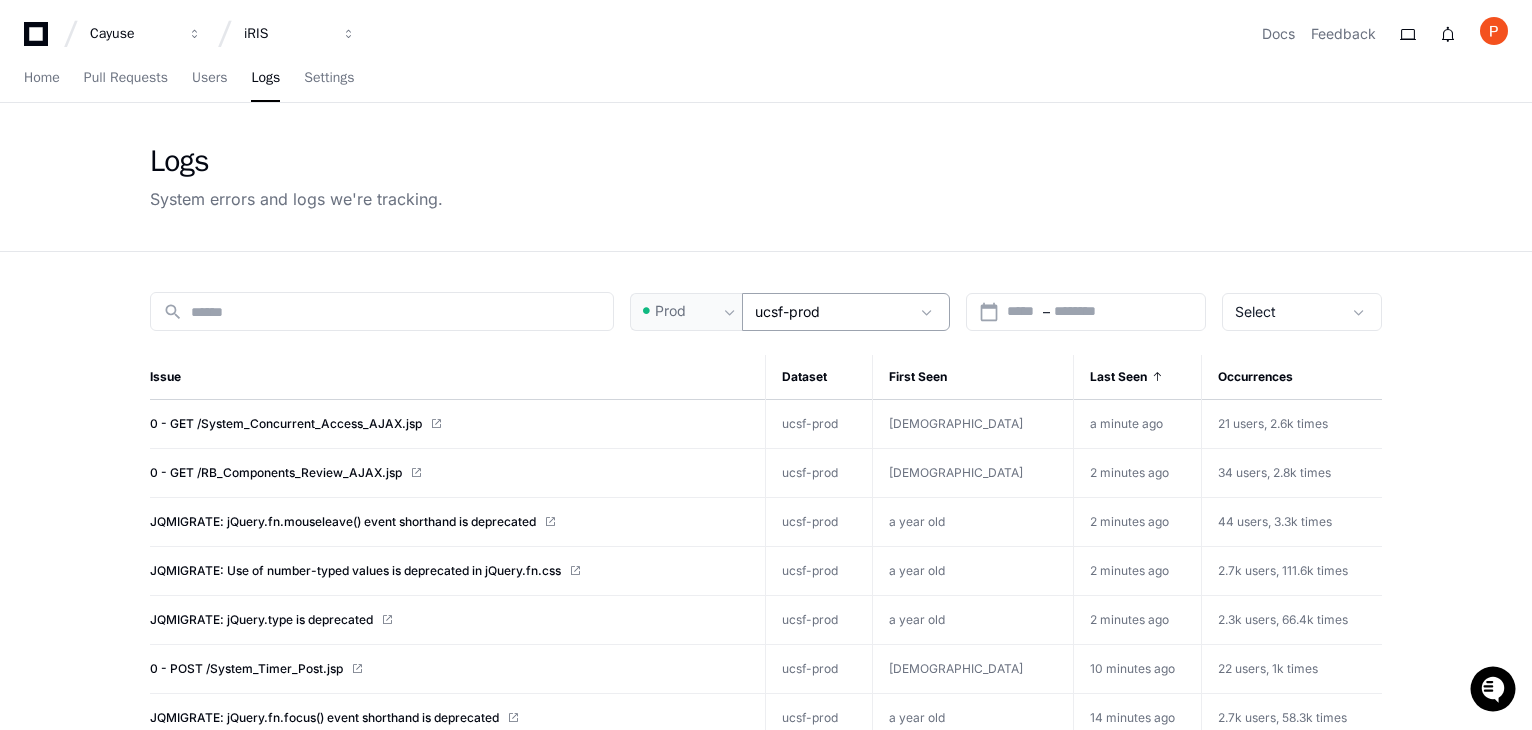click on "ucsf-prod" at bounding box center [787, 311] 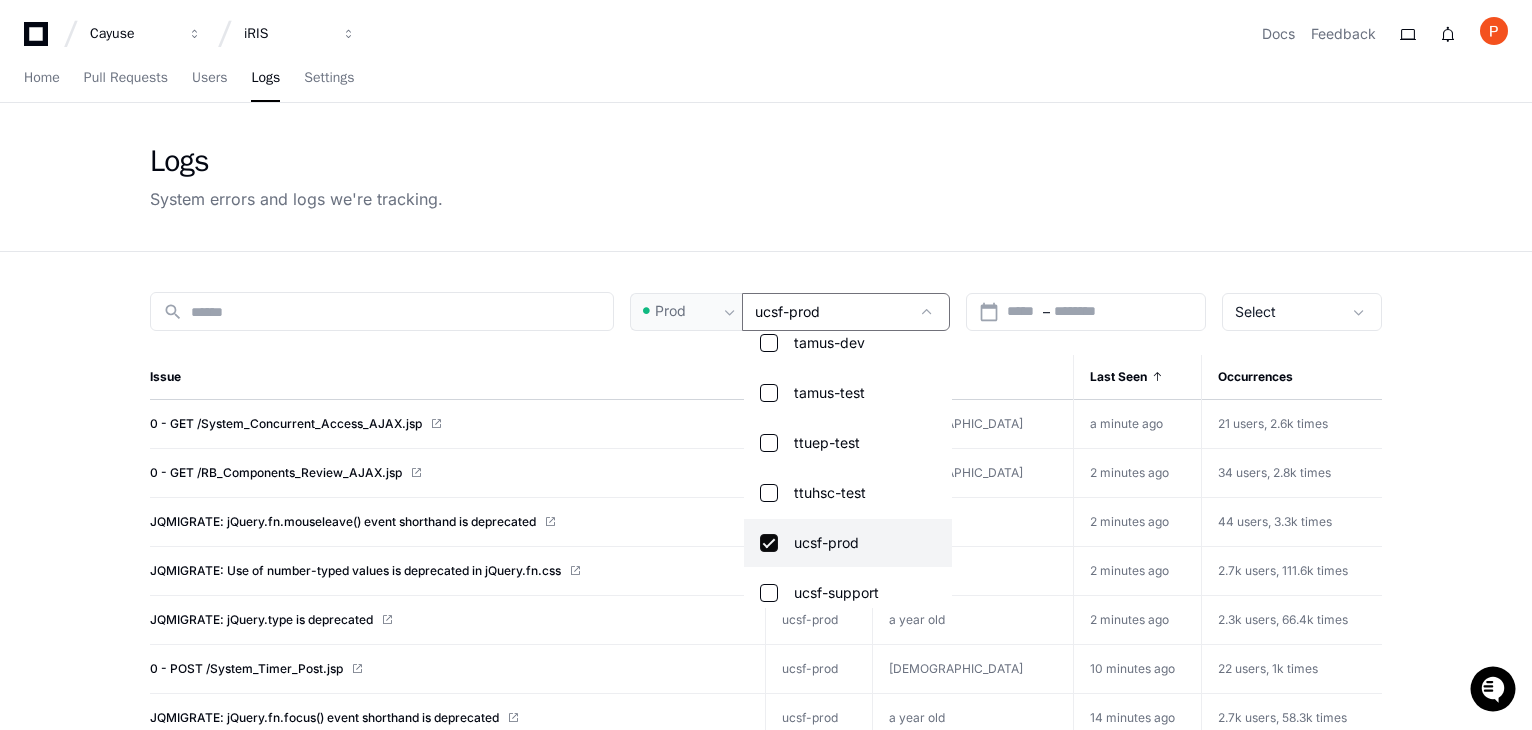 scroll, scrollTop: 1948, scrollLeft: 0, axis: vertical 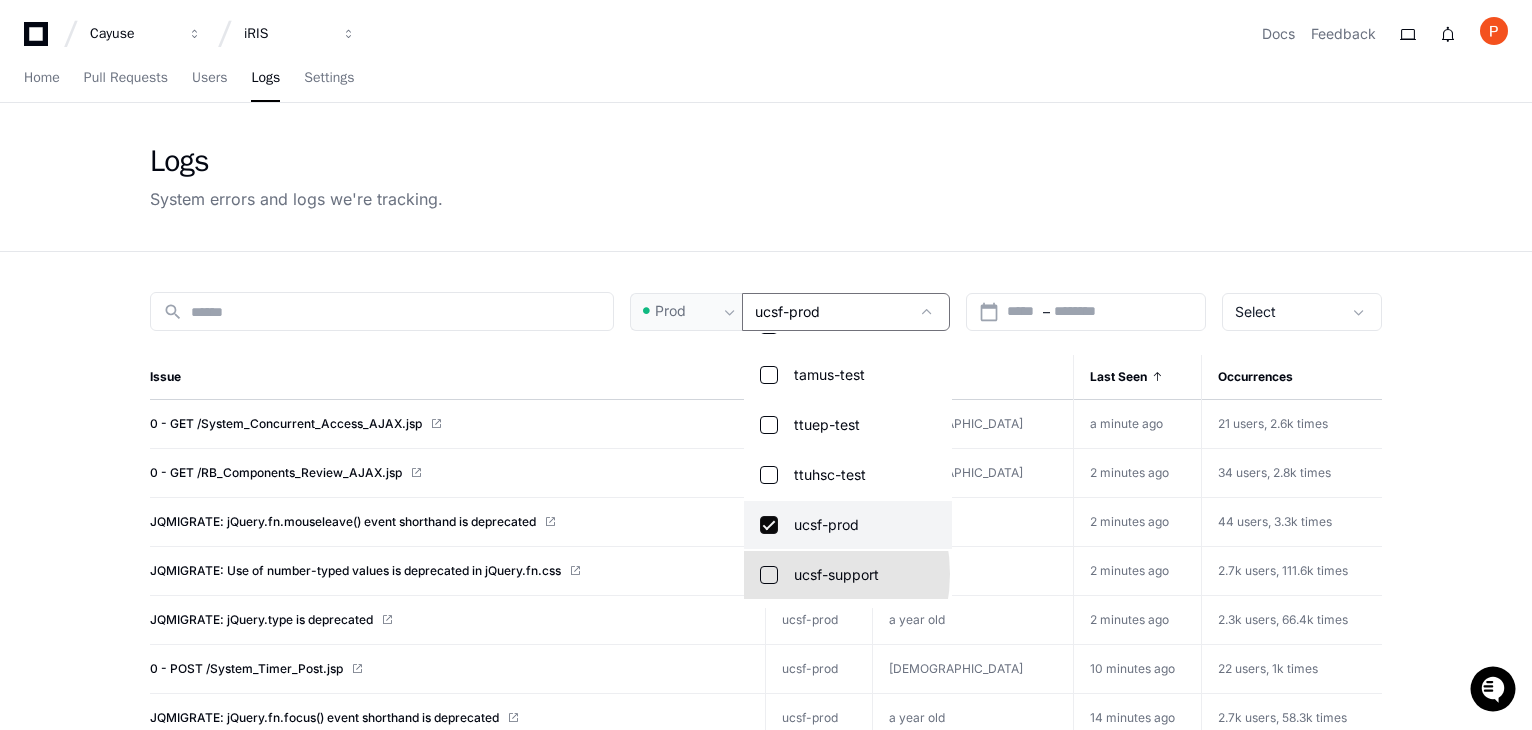 click at bounding box center (769, 575) 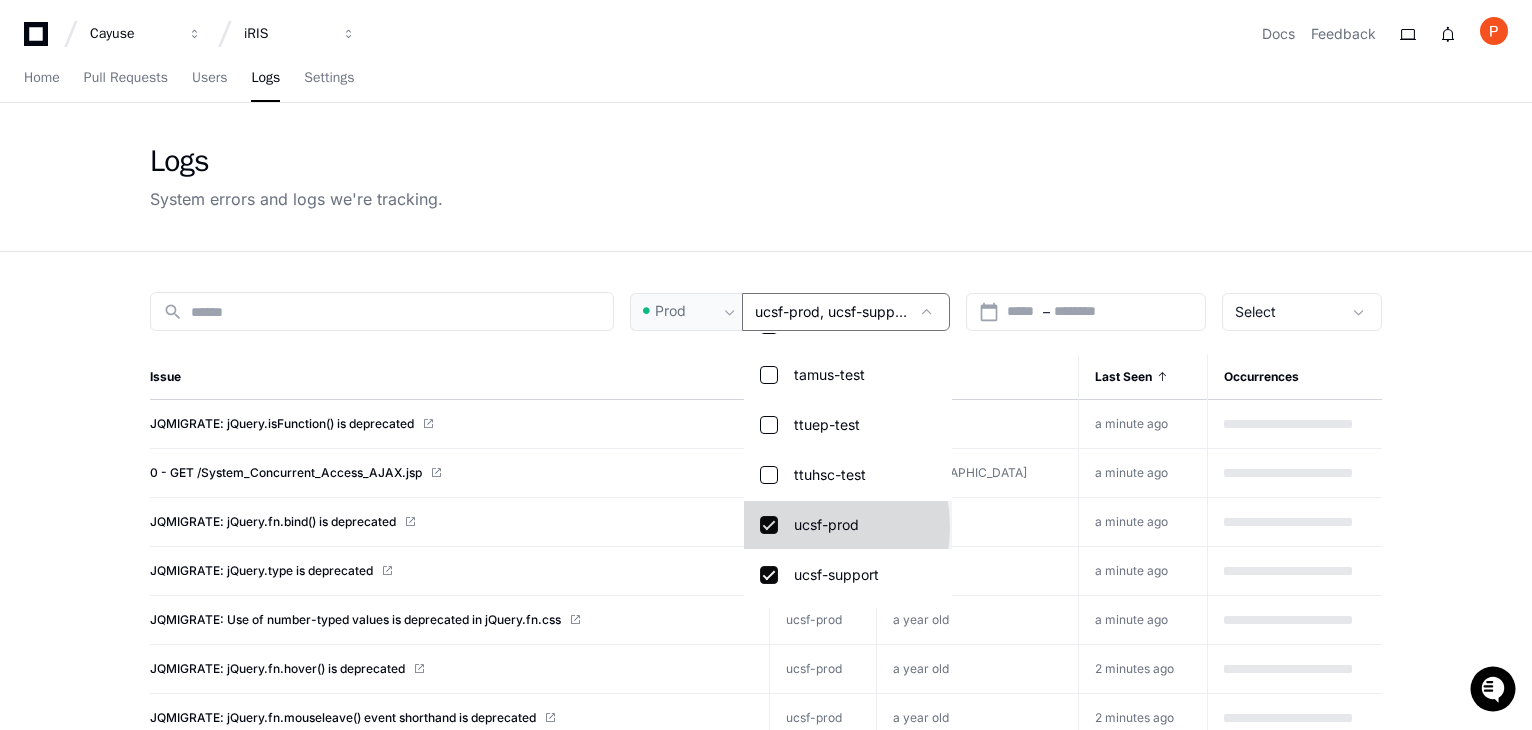 click on "ucsf-prod" at bounding box center [848, 525] 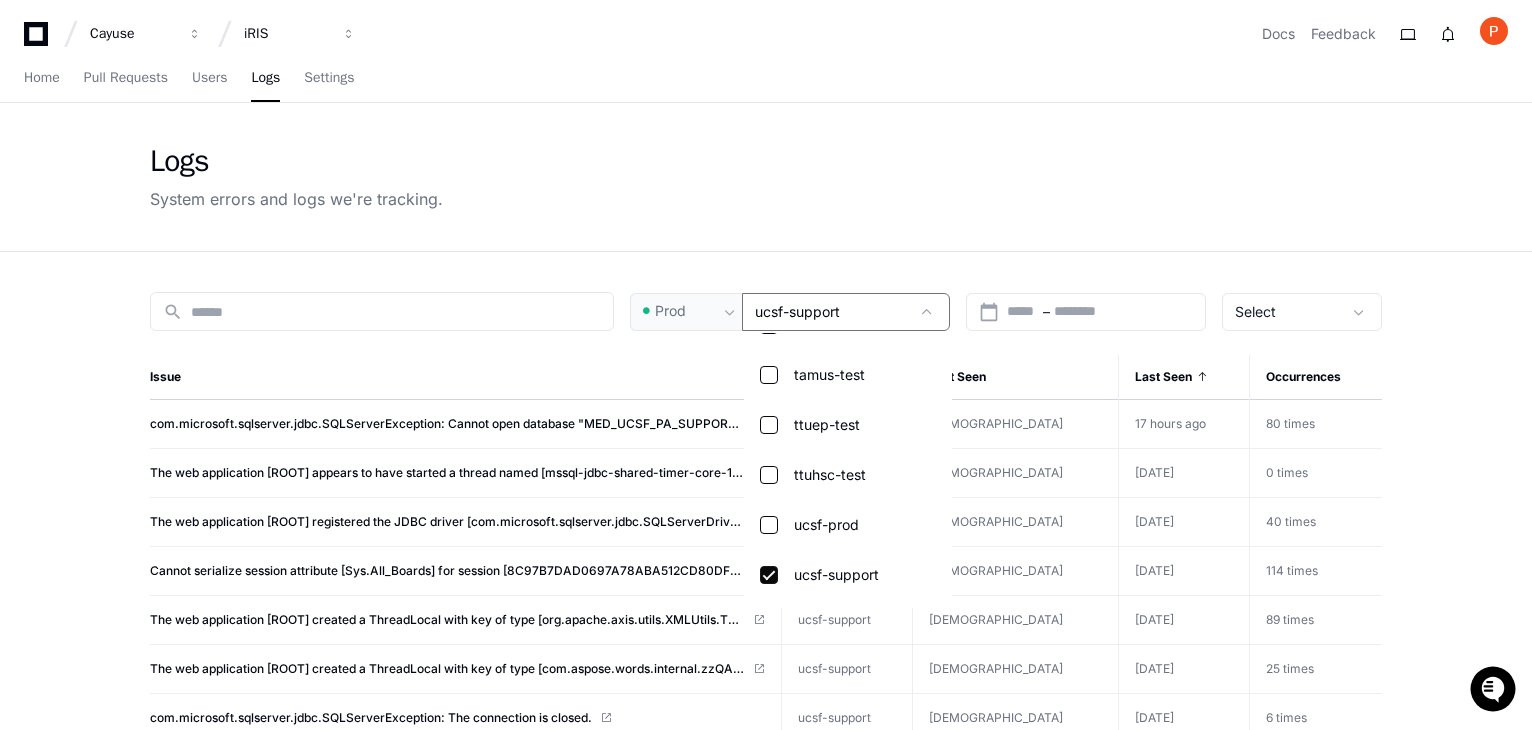 click at bounding box center (766, 365) 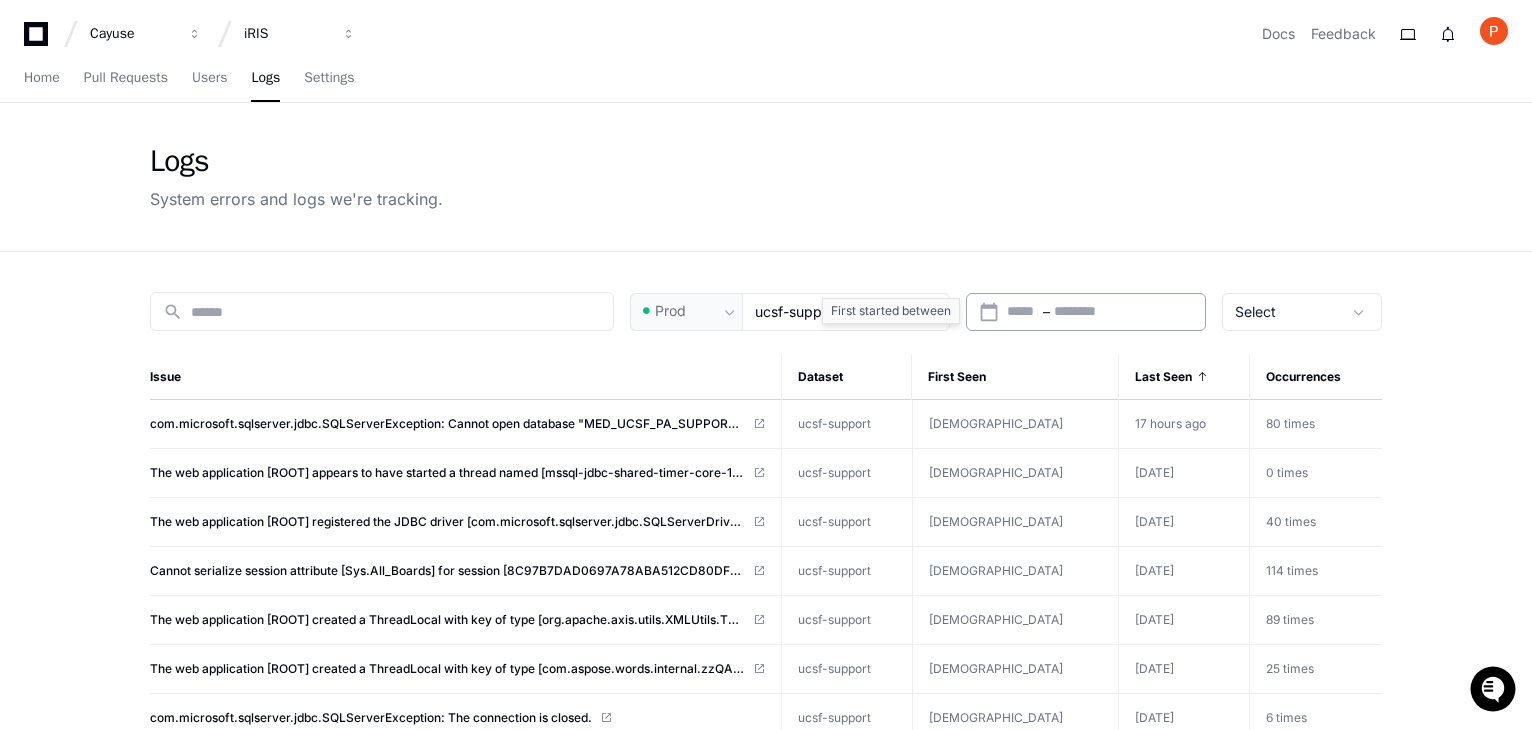 click on "calendar_today Start – End date" 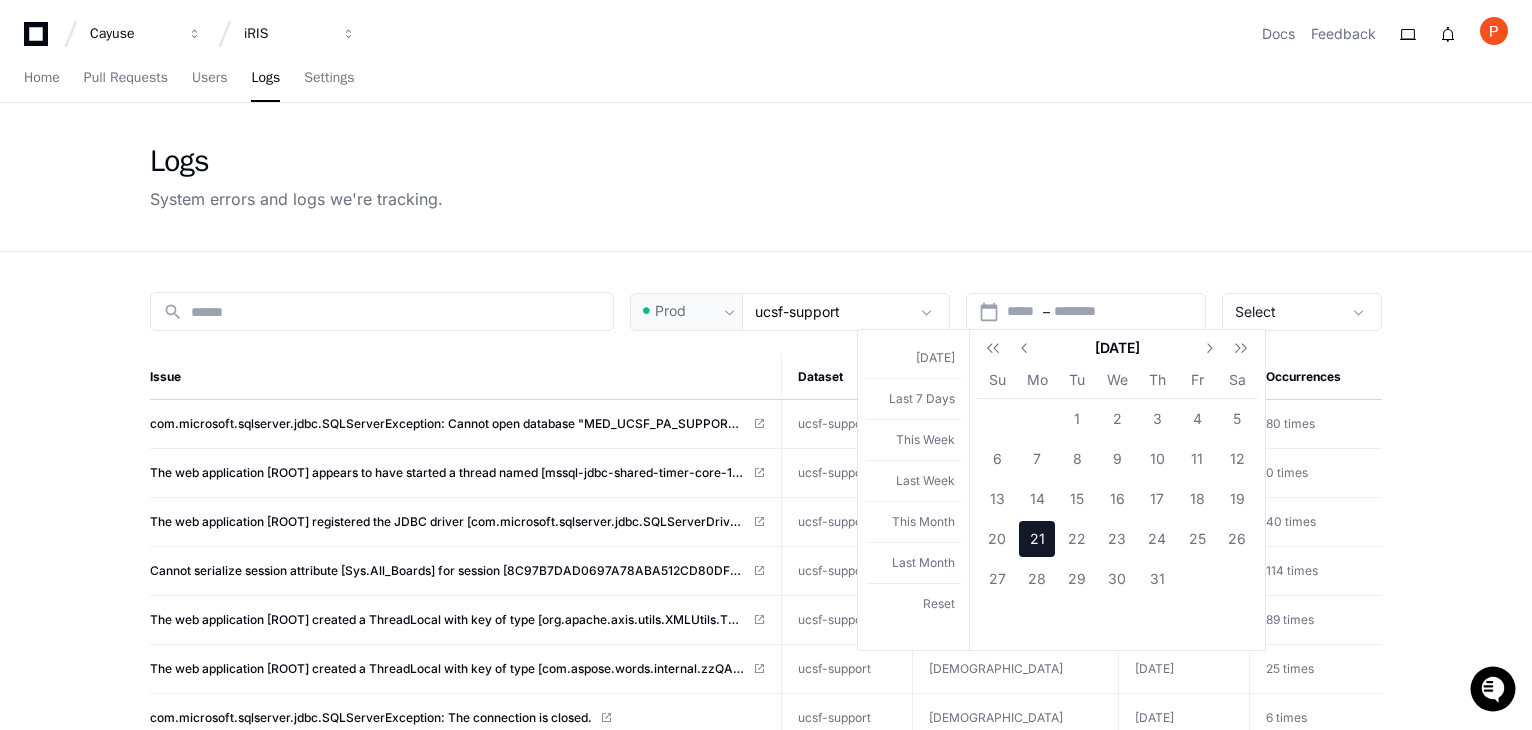 click on "21" at bounding box center (1037, 539) 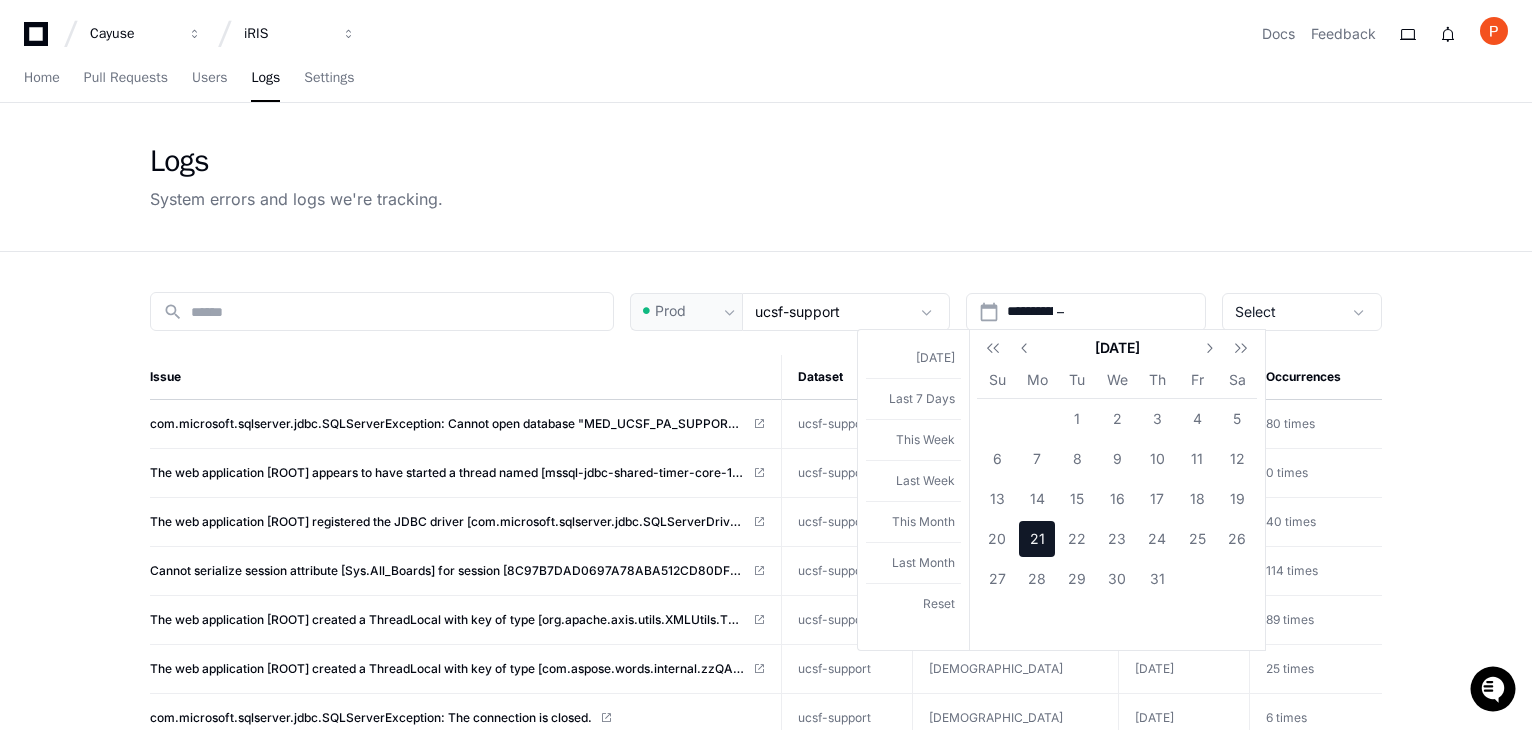 click at bounding box center [766, 365] 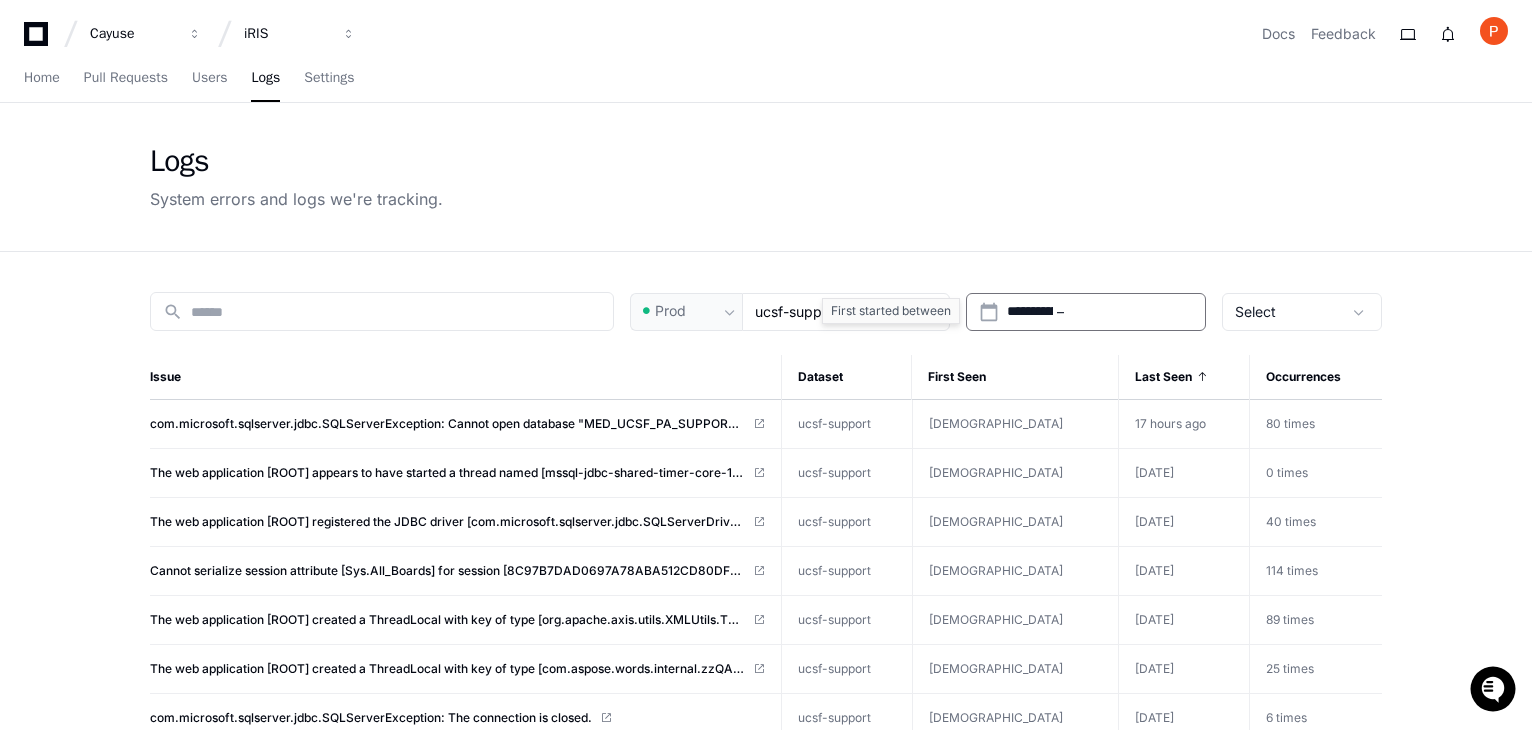 click at bounding box center (1112, 312) 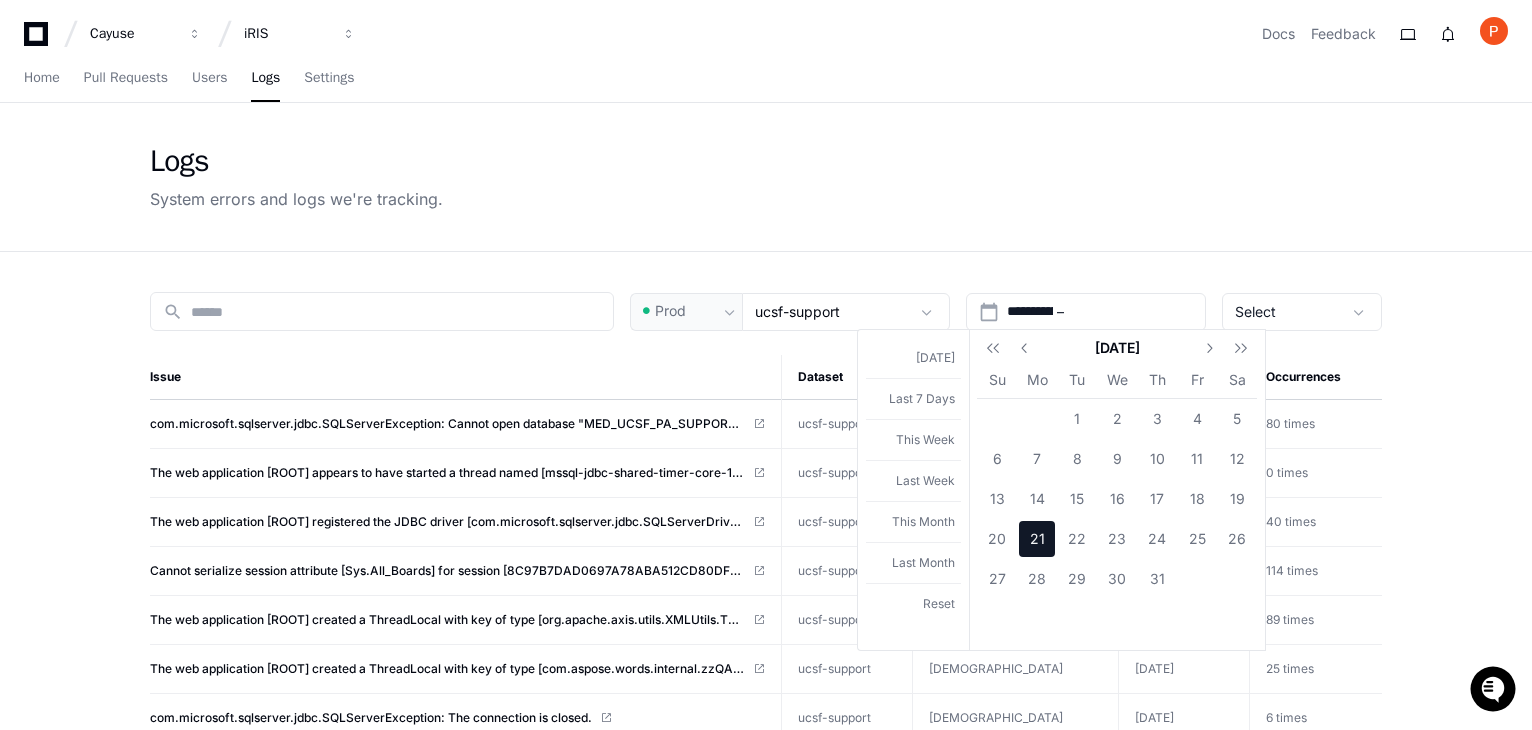 click on "21" at bounding box center (1037, 539) 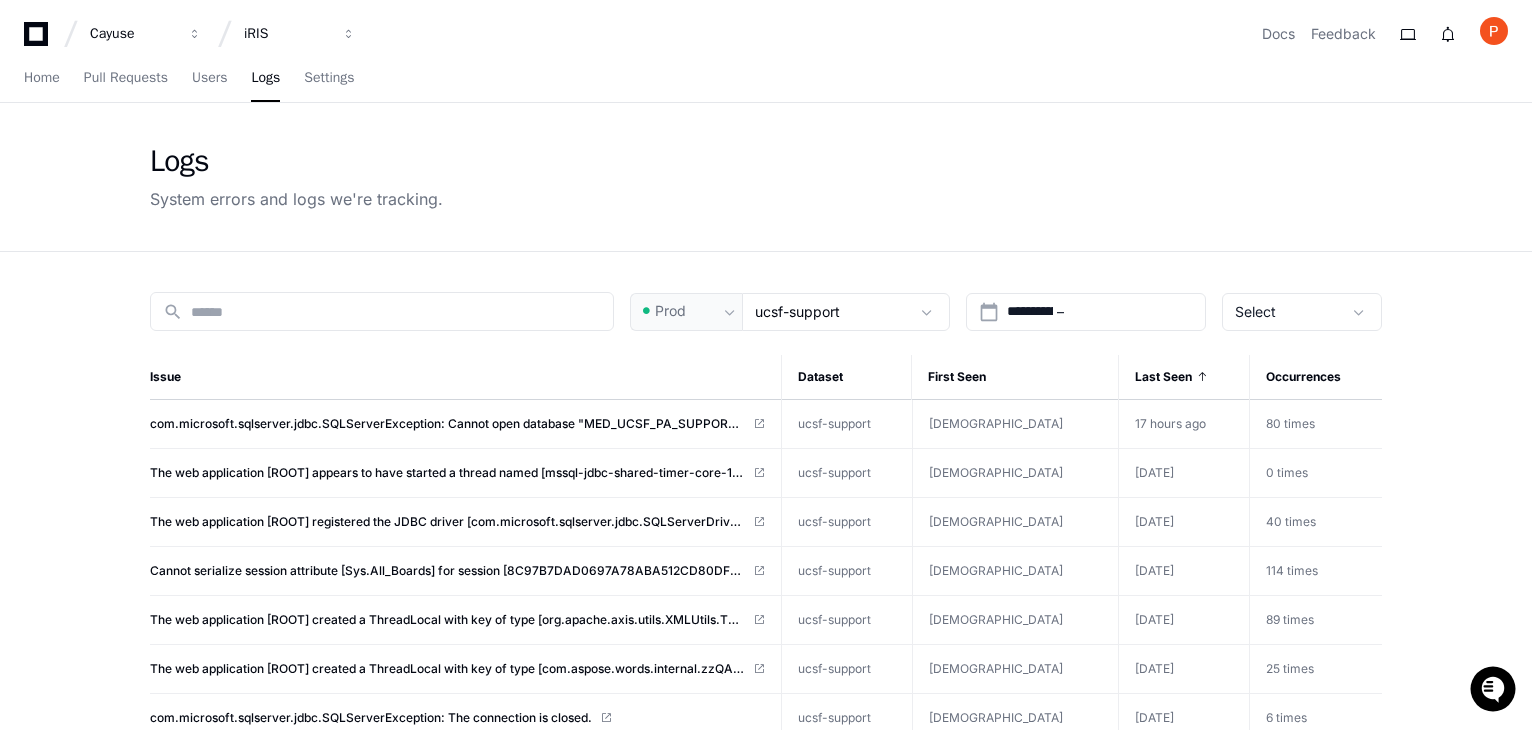 type on "**********" 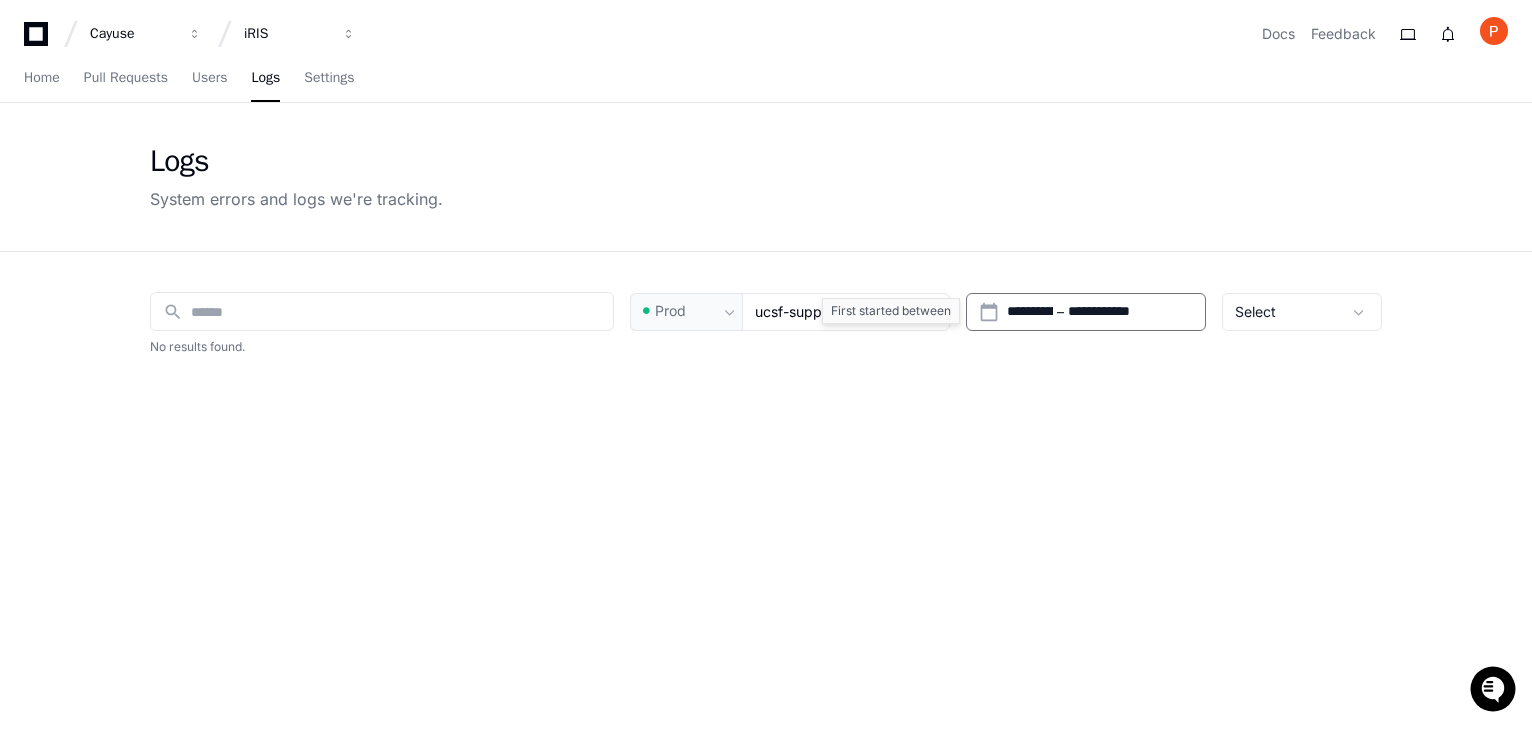 click on "**********" at bounding box center (1112, 312) 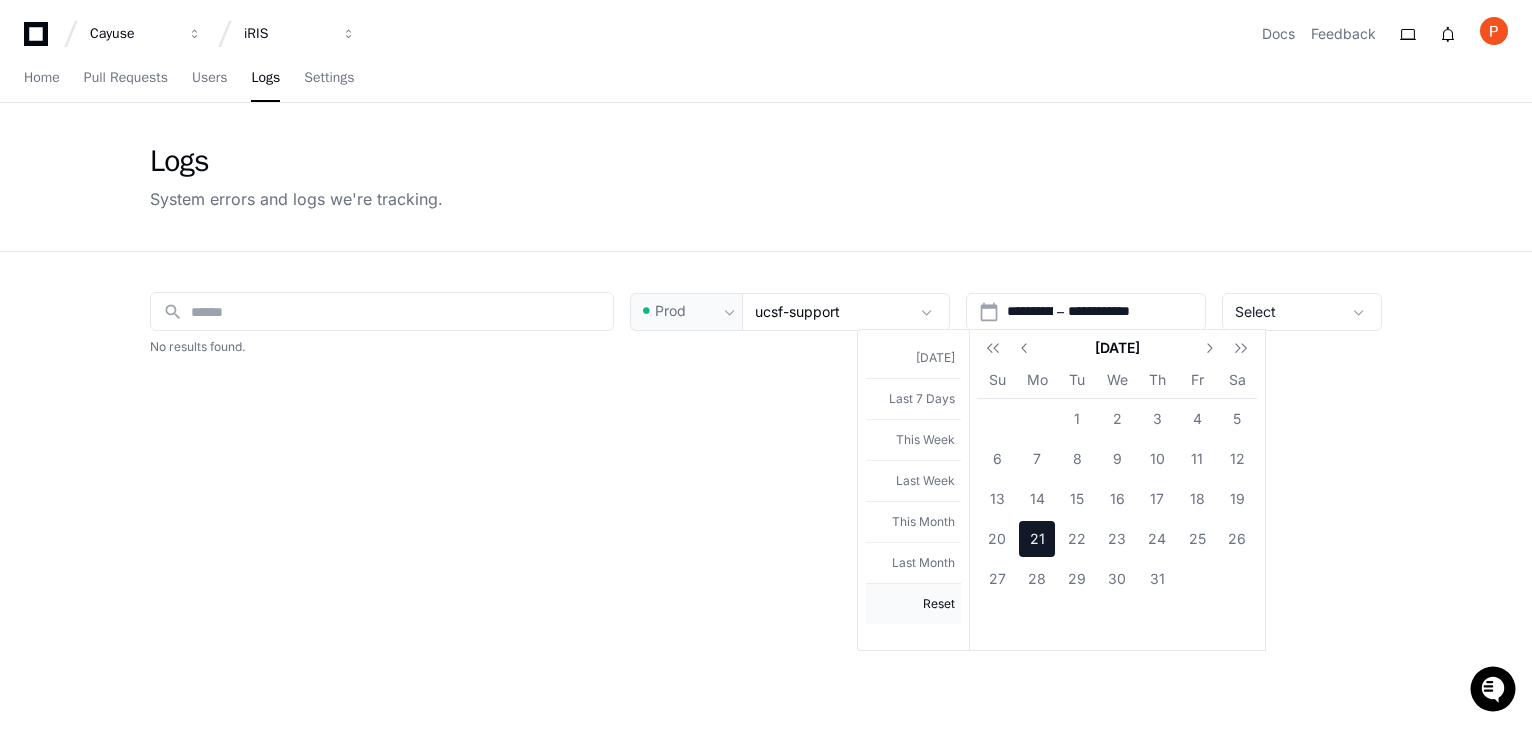 click on "Reset" at bounding box center (913, 603) 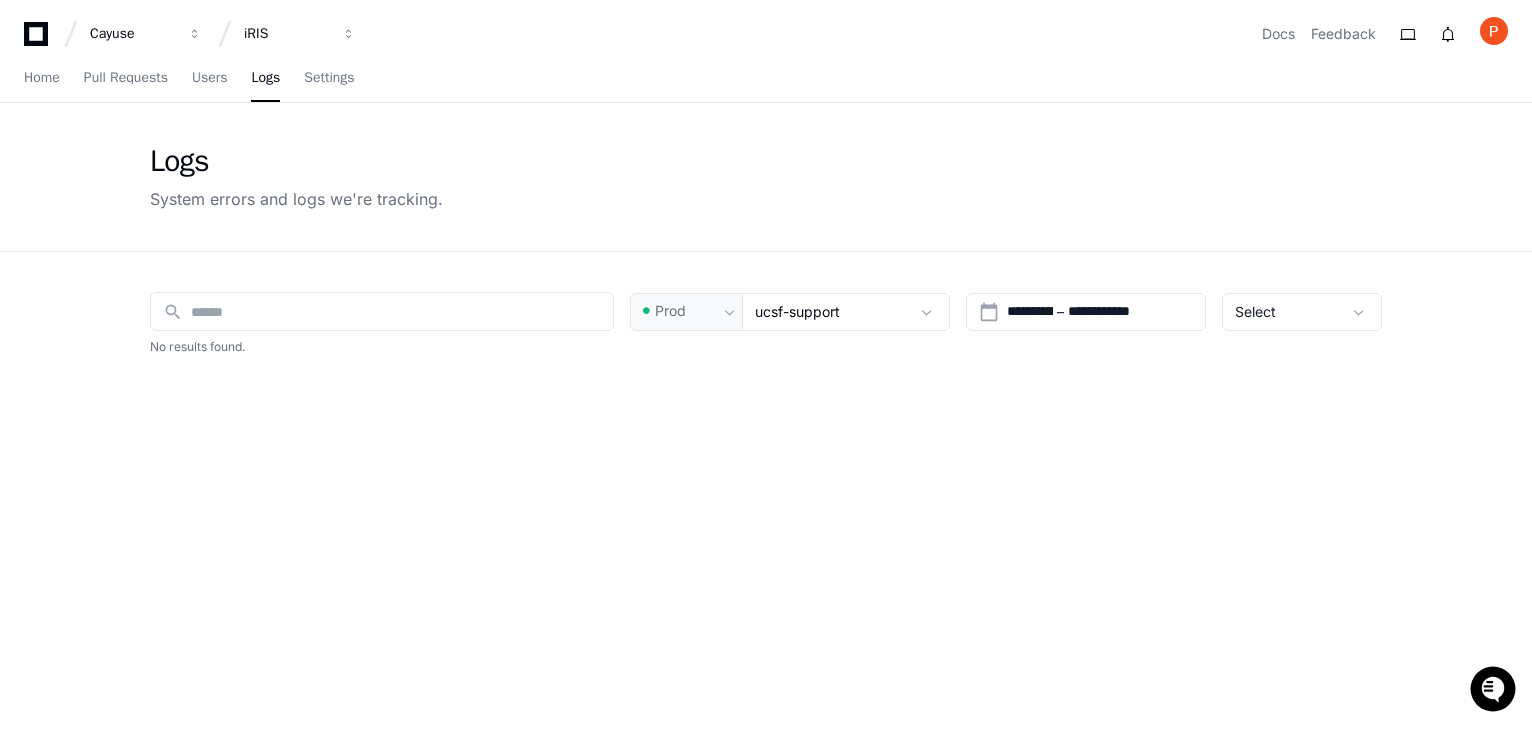 type 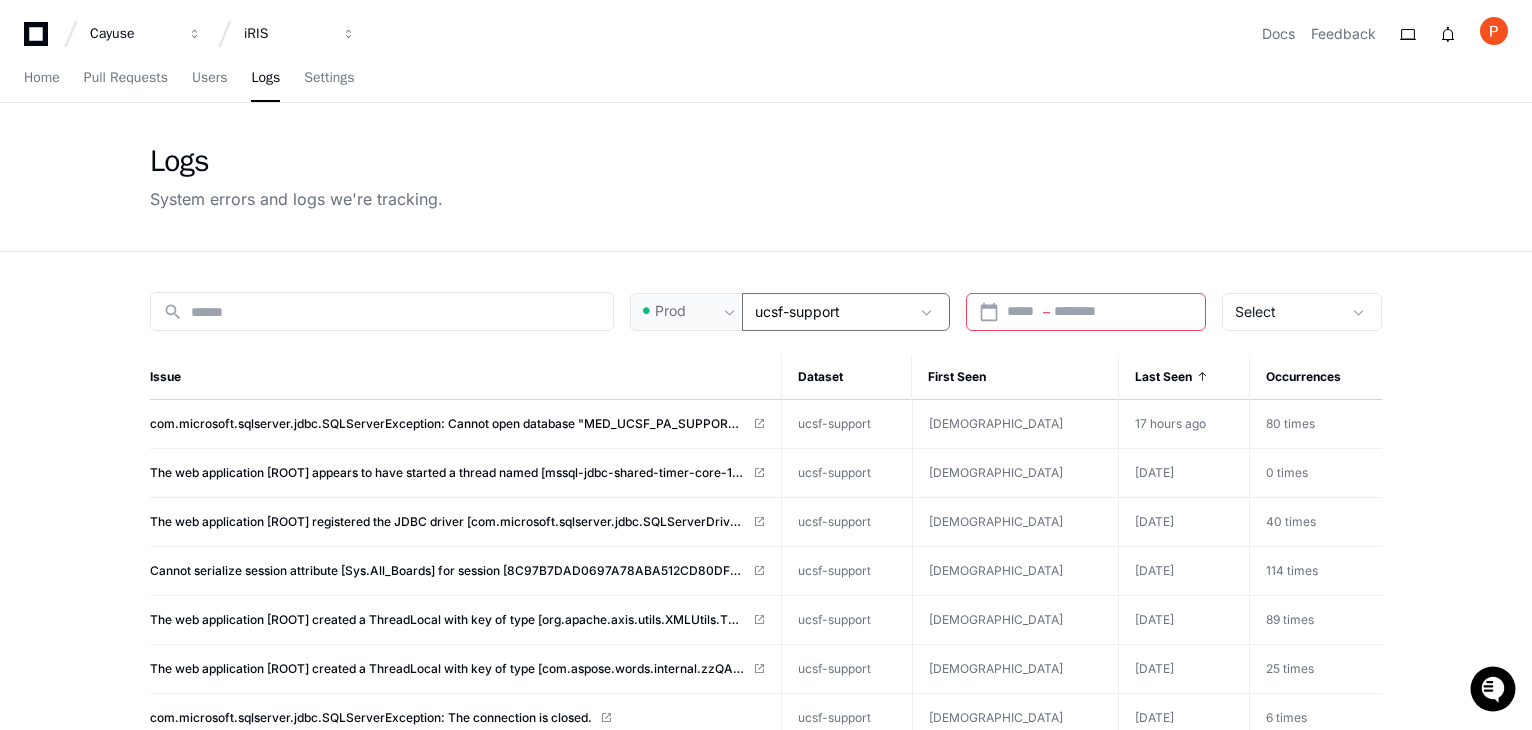 click on "ucsf-support" at bounding box center [797, 311] 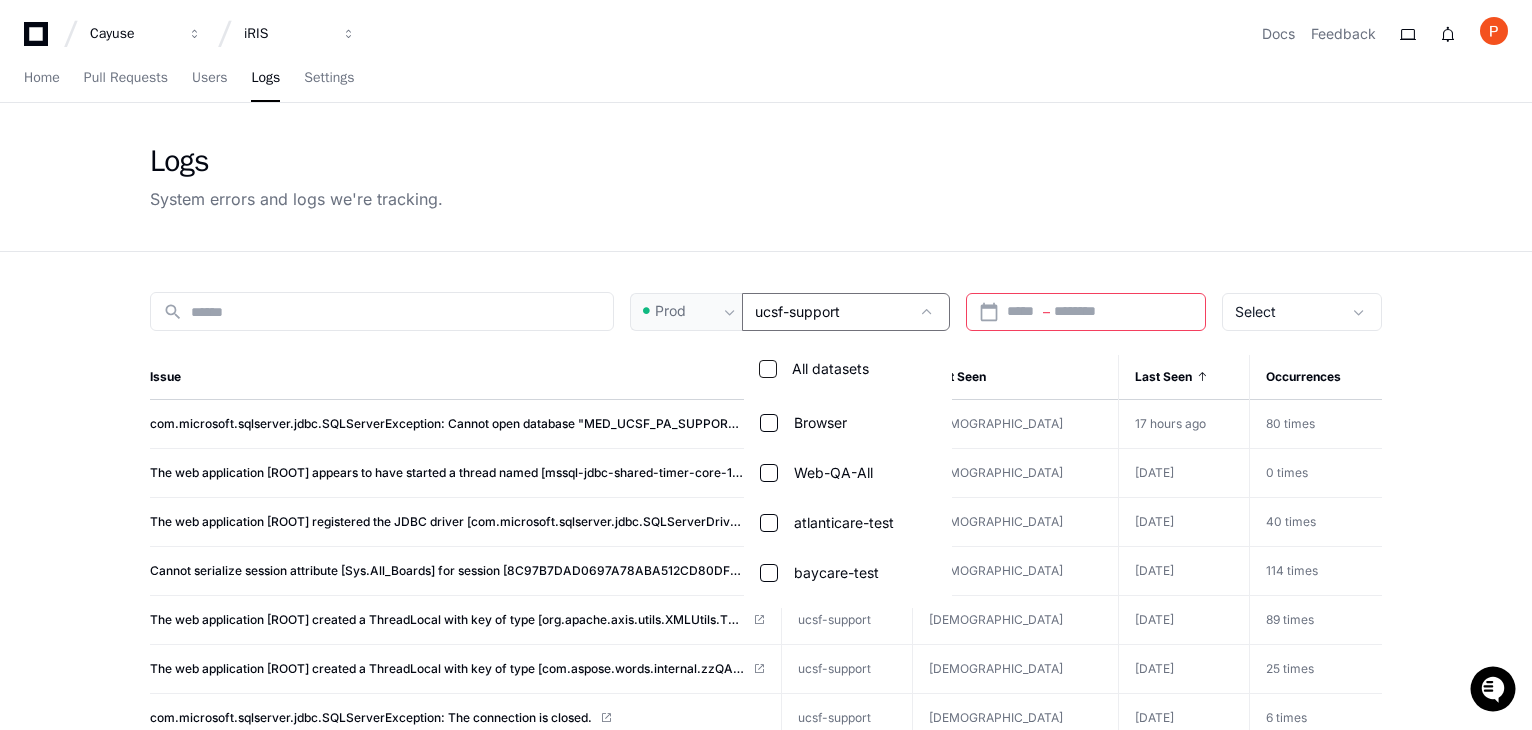 scroll, scrollTop: 1939, scrollLeft: 0, axis: vertical 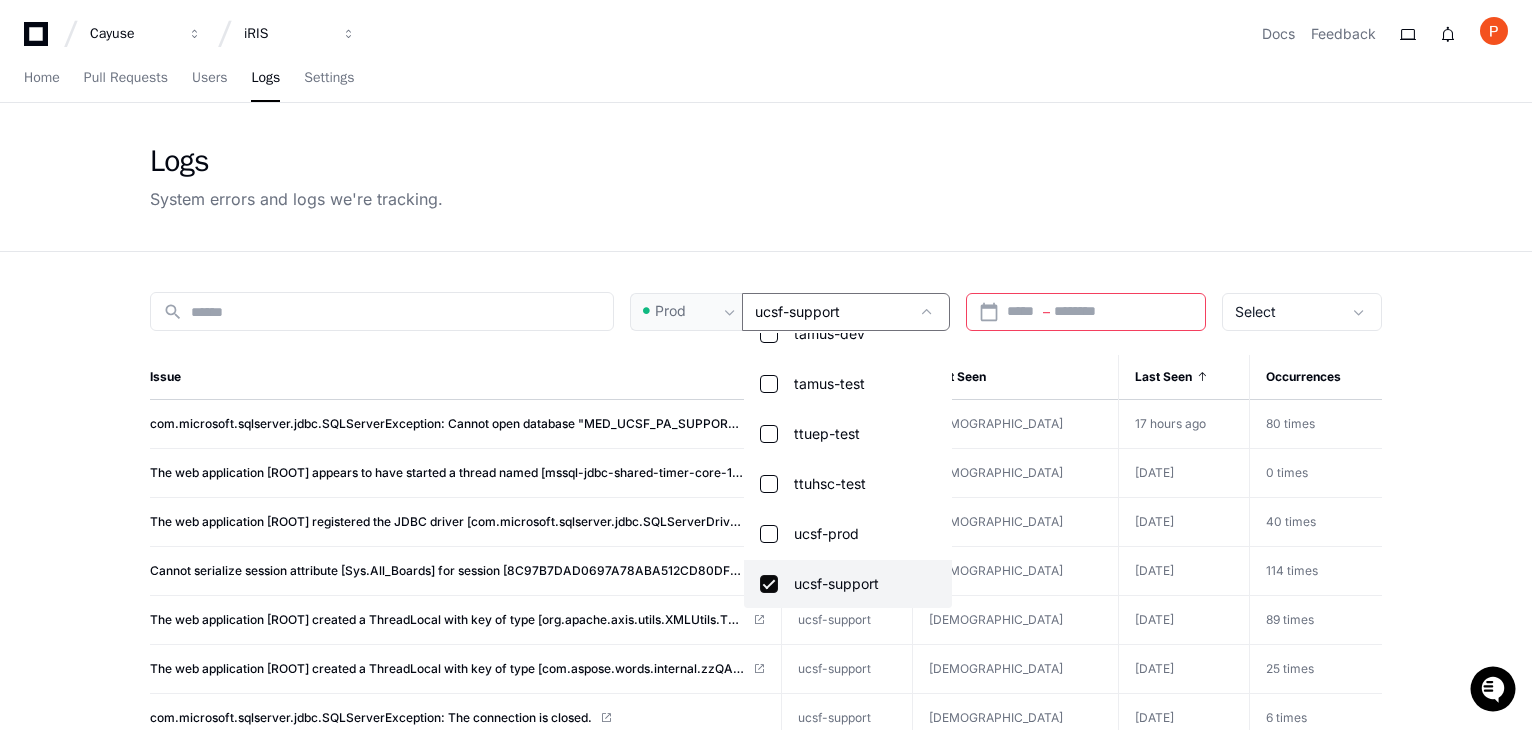click at bounding box center (769, 584) 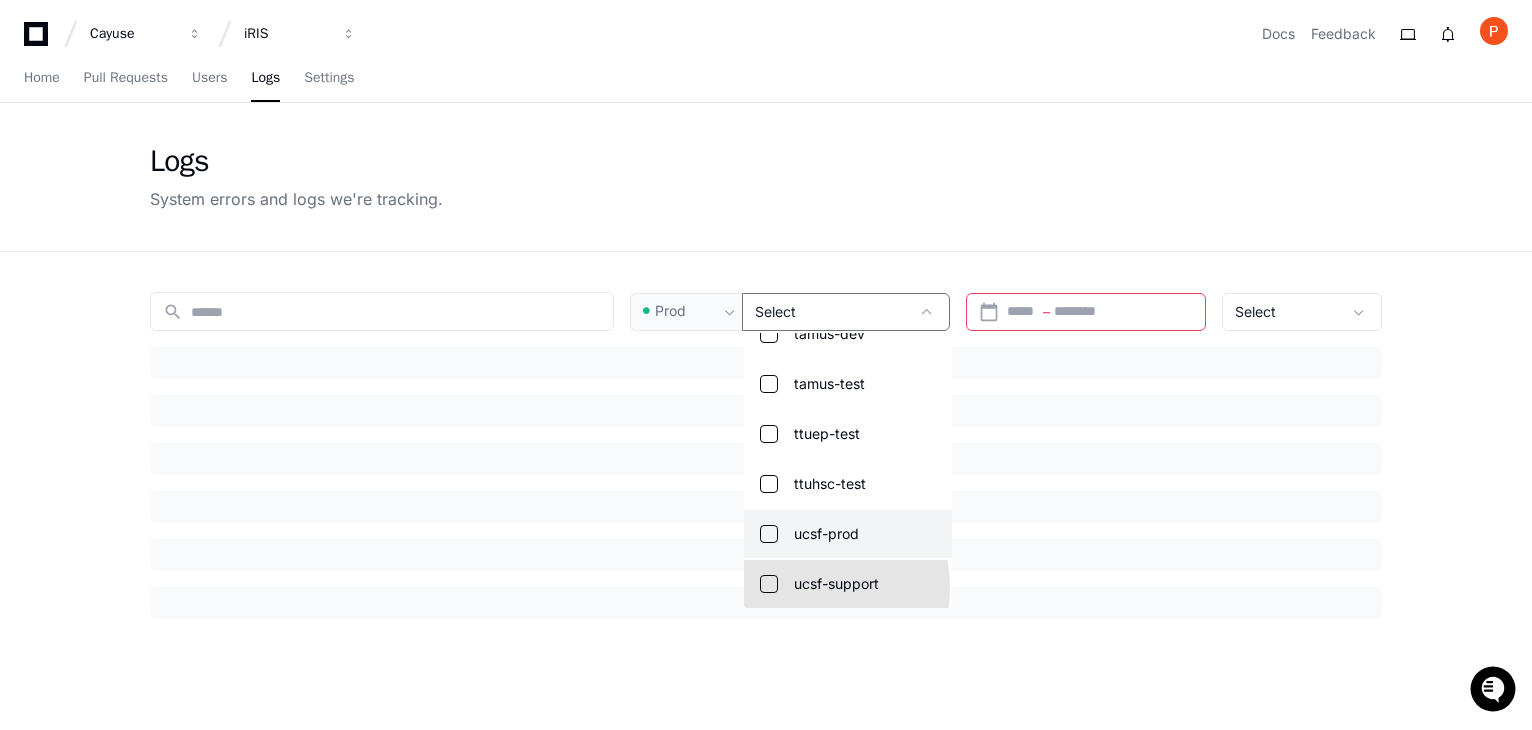 click on "ucsf-prod" at bounding box center [848, 534] 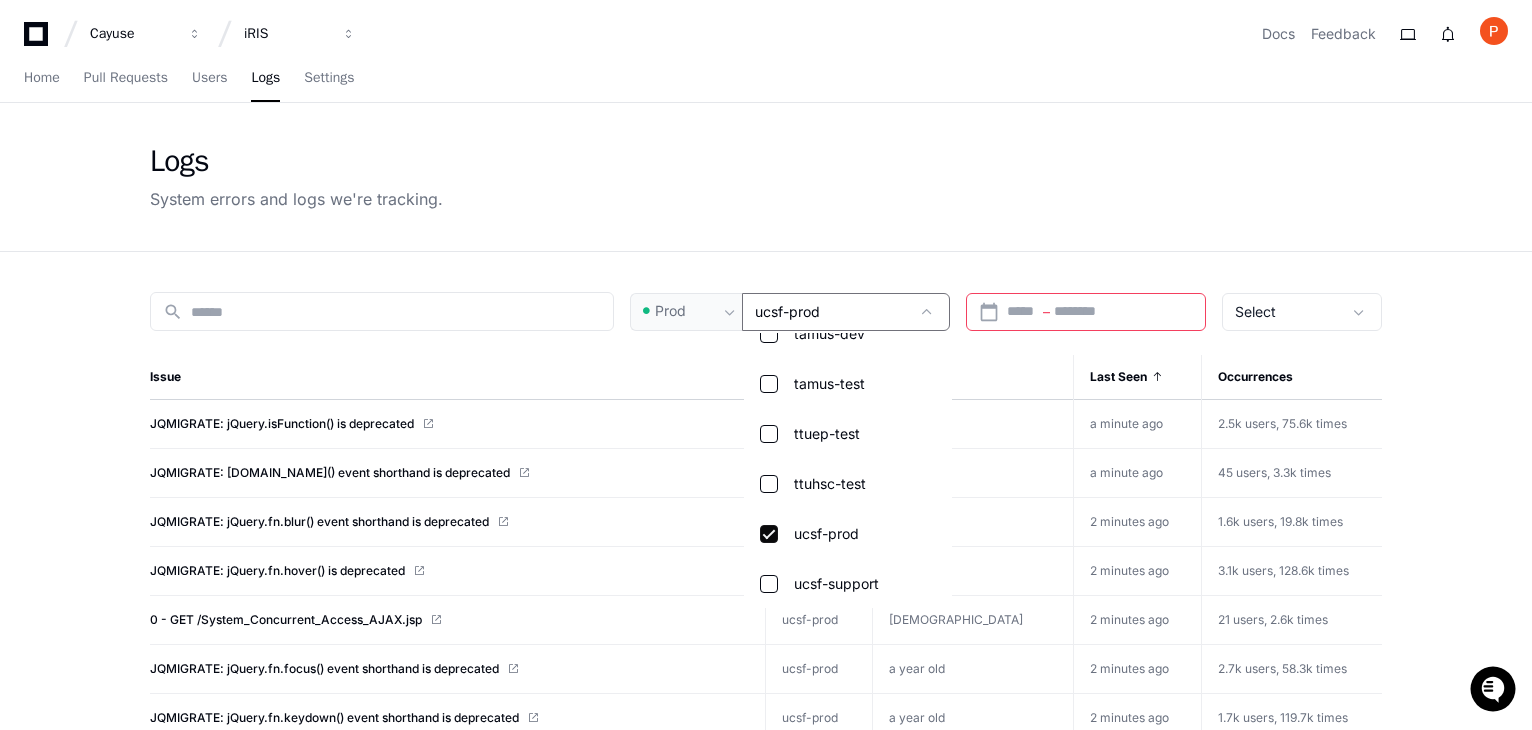 click at bounding box center (766, 365) 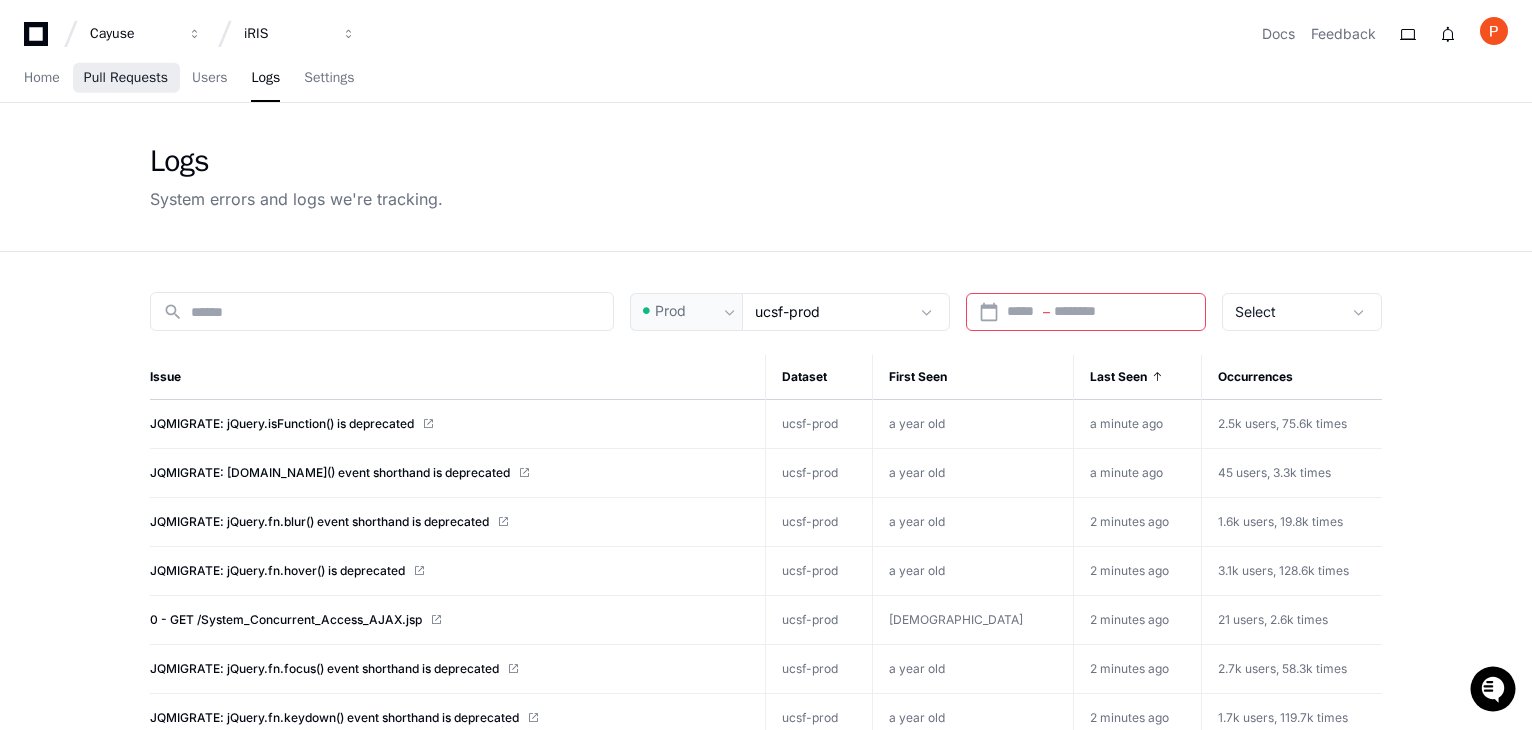 click on "Pull Requests" at bounding box center [126, 78] 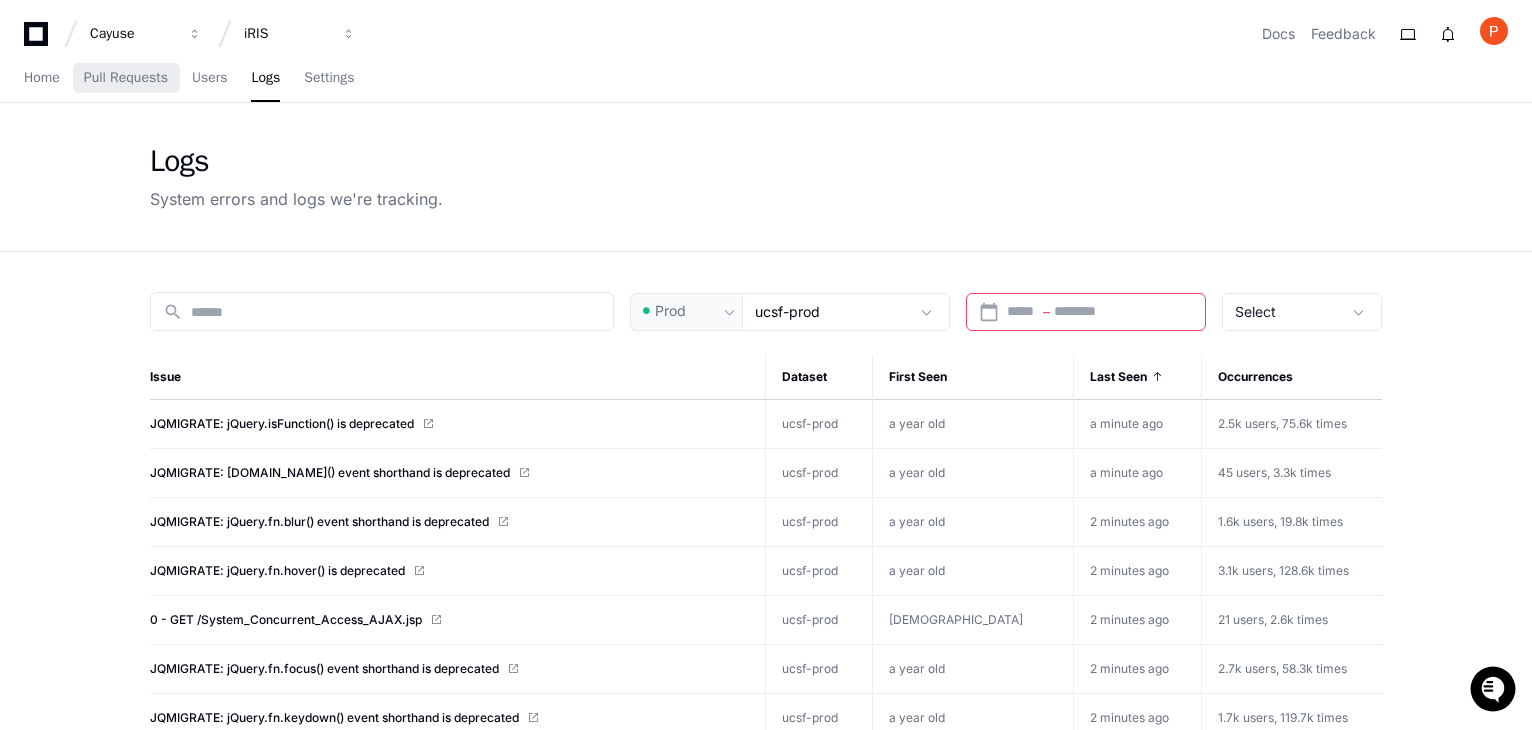 click on "Home Pull Requests Users Logs Settings" at bounding box center [189, 79] 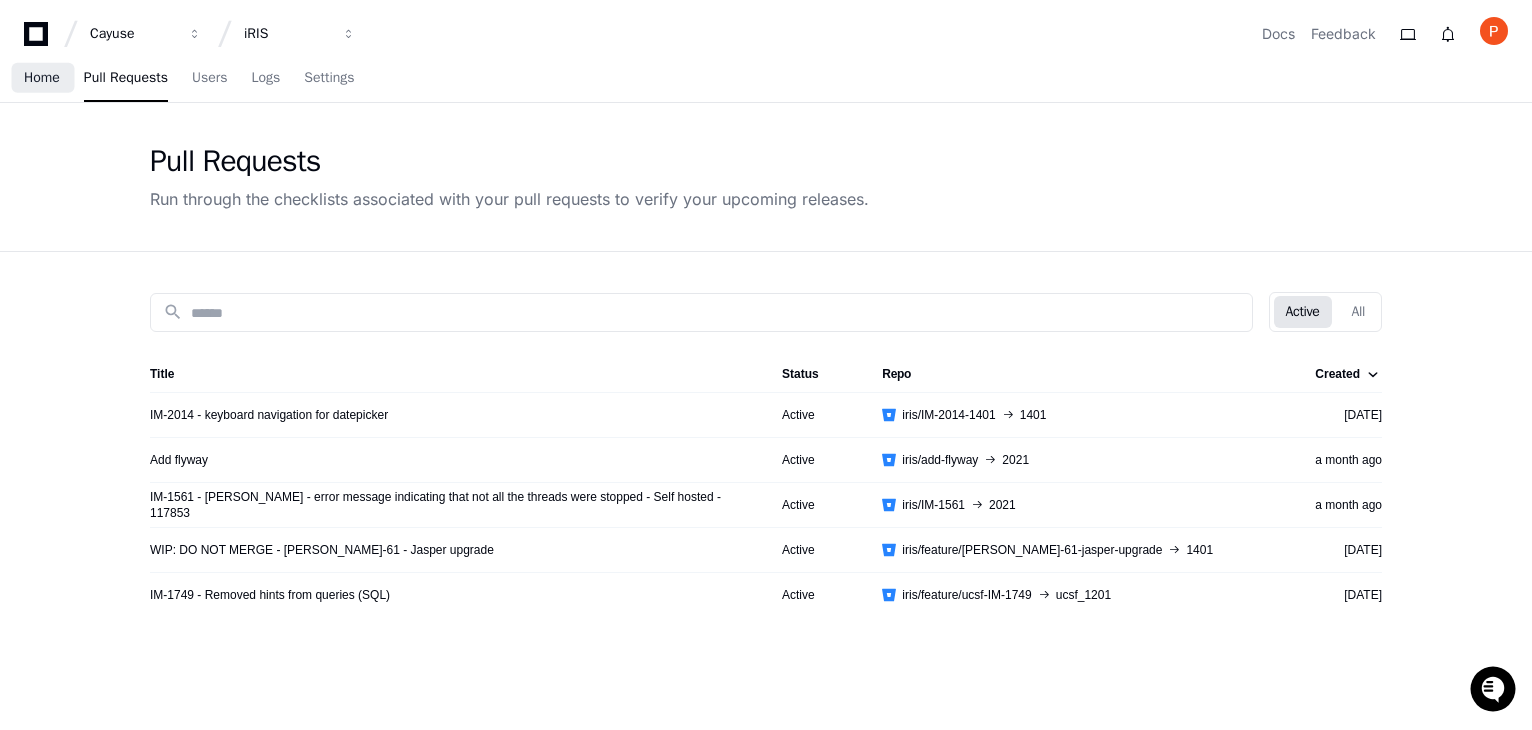 click on "Home" at bounding box center (42, 78) 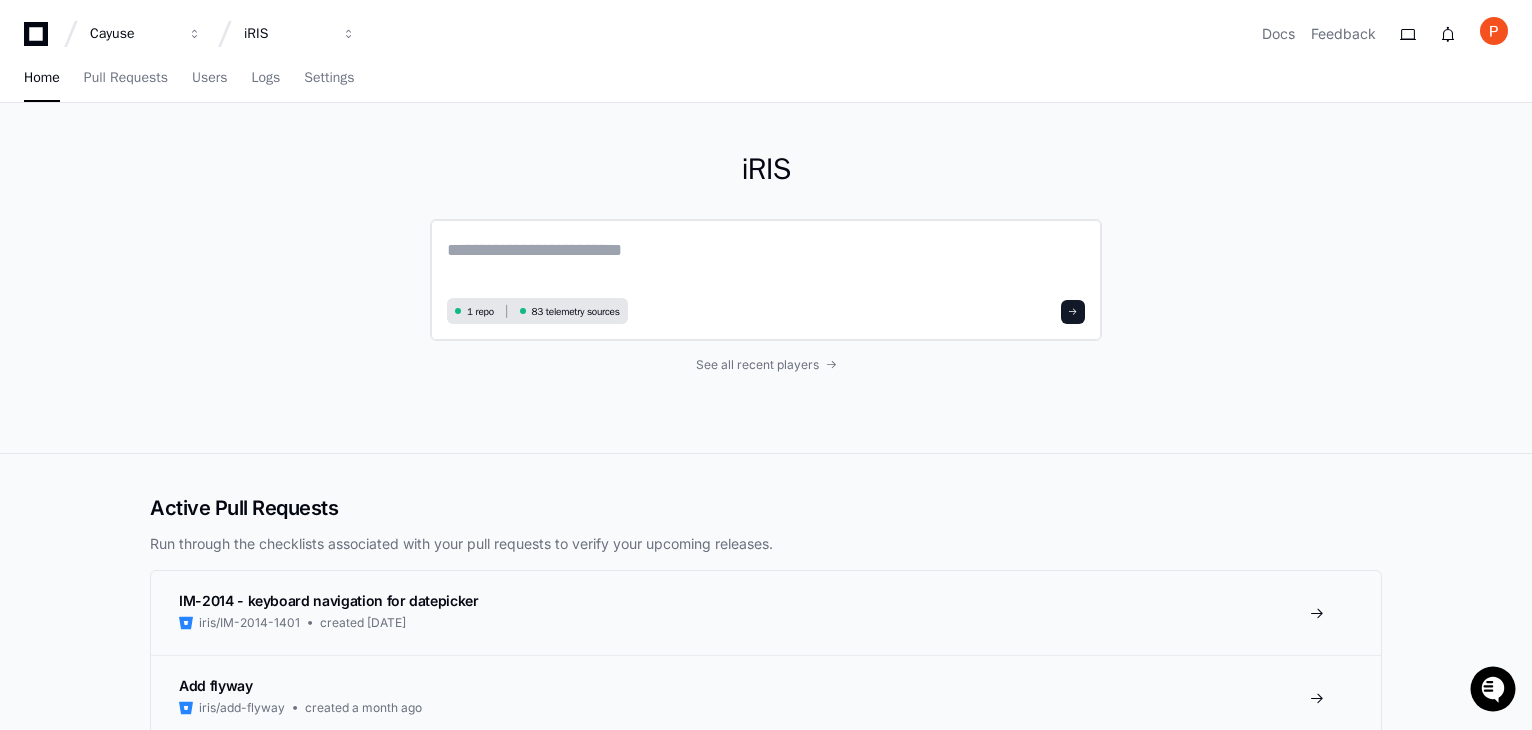 click 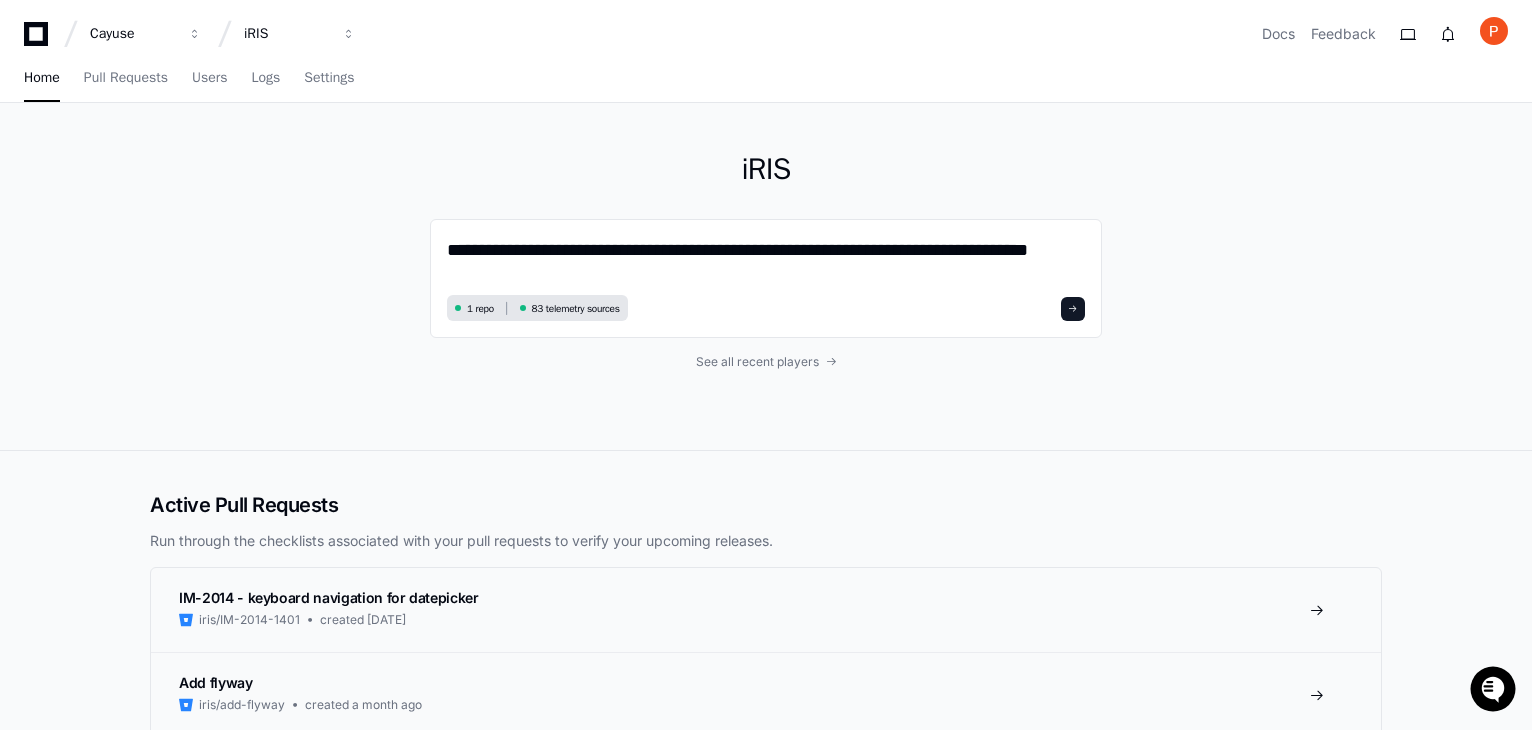scroll, scrollTop: 0, scrollLeft: 0, axis: both 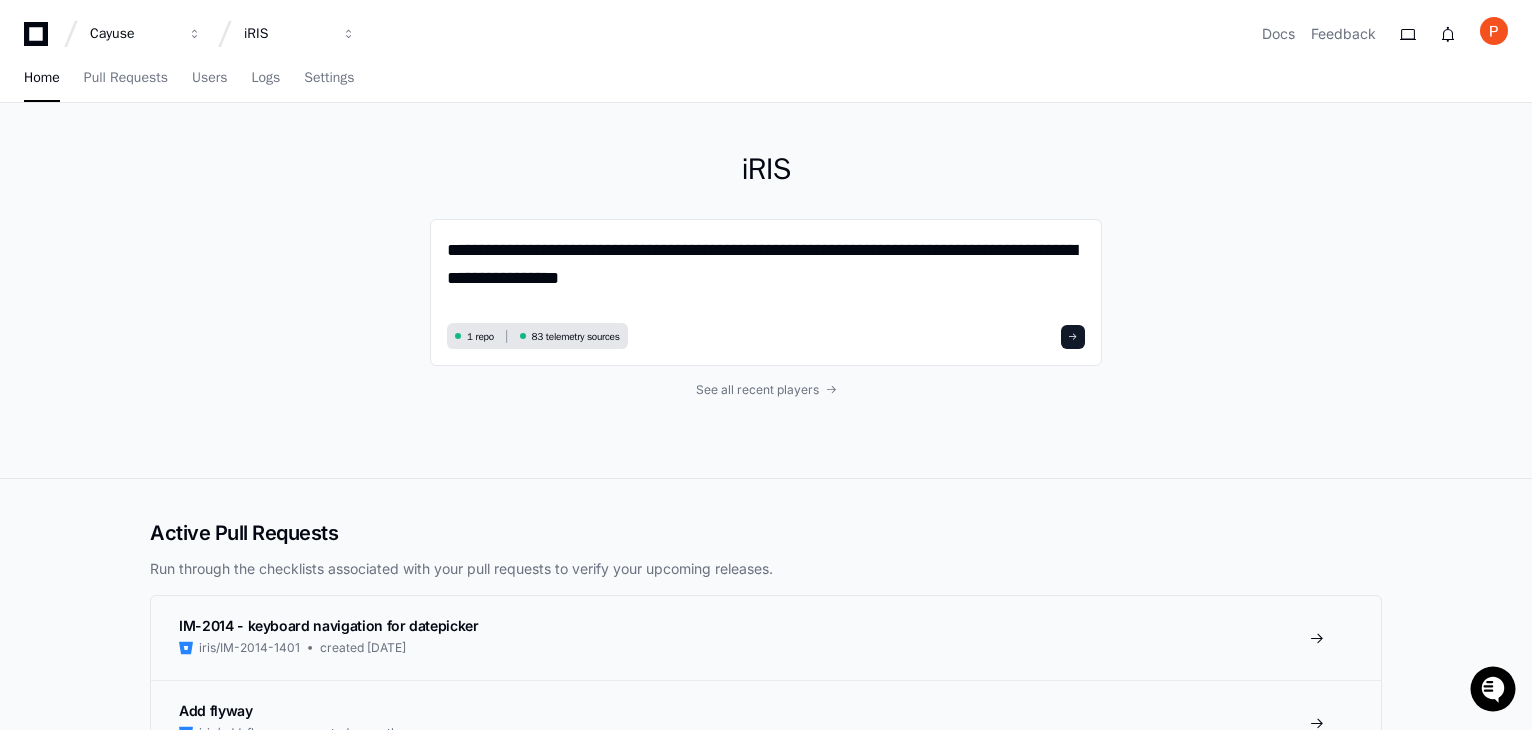 type on "**********" 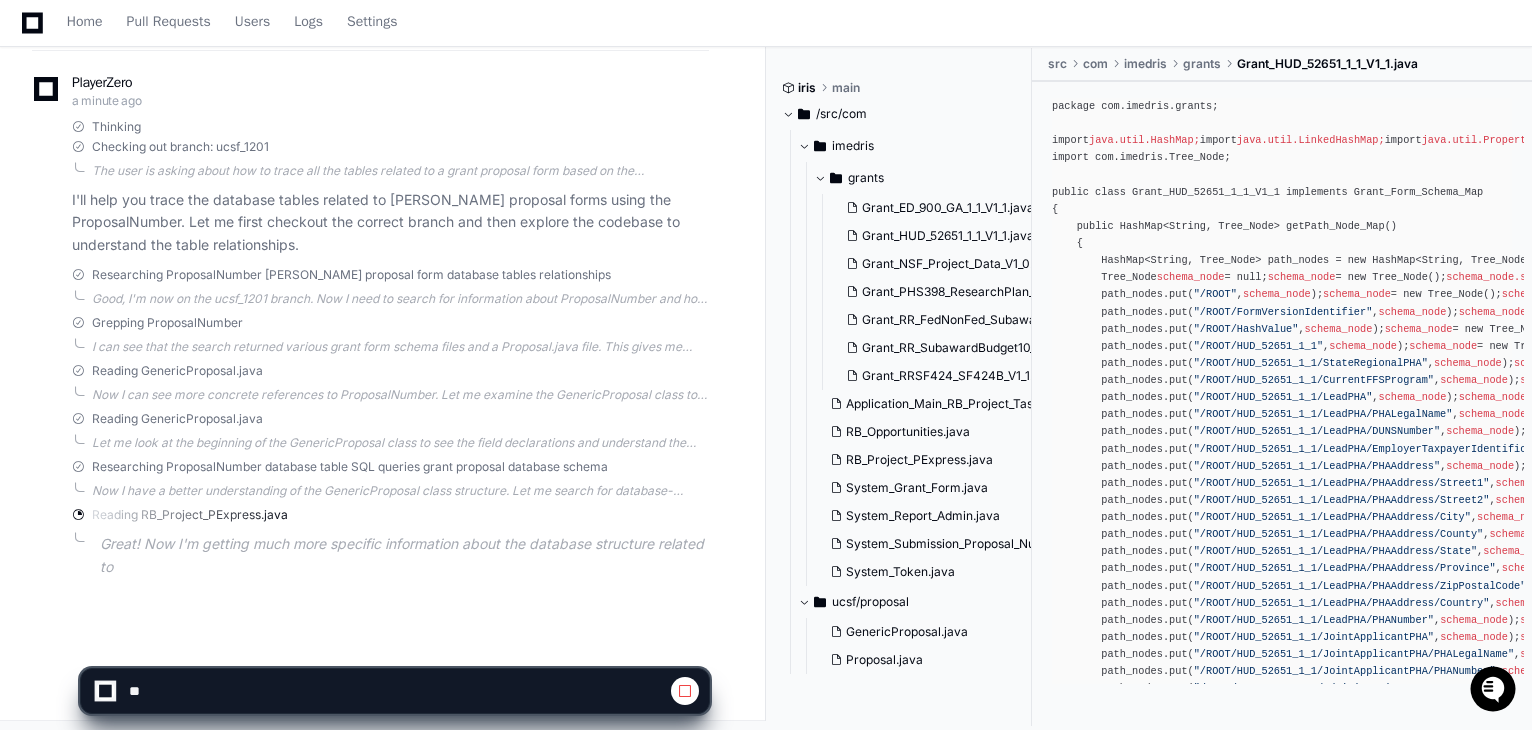 scroll, scrollTop: 328, scrollLeft: 0, axis: vertical 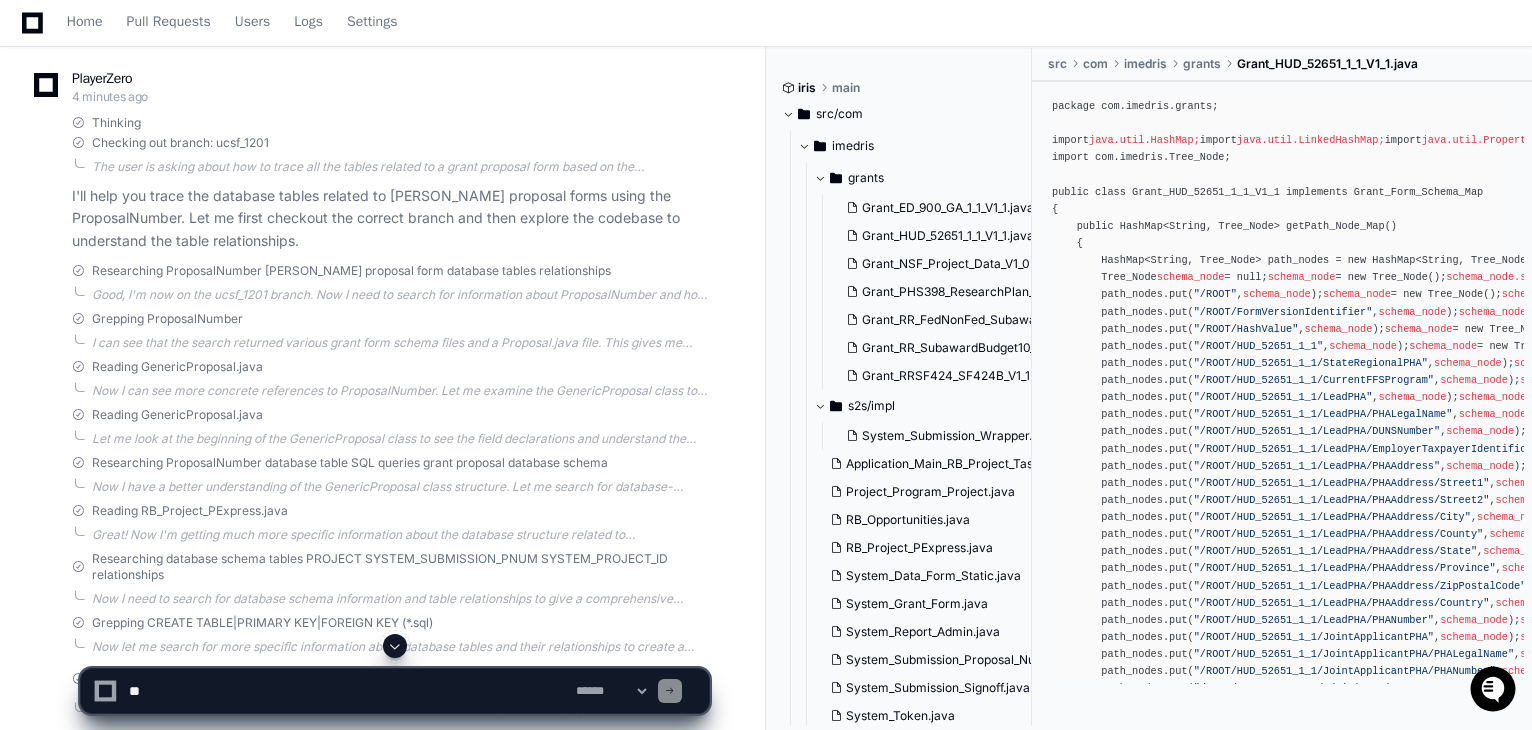 click on "package com.imedris.grants;
import  java.util.HashMap;
import  java.util.LinkedHashMap;
import  java.util.Properties;
import com.imedris.Grant_Form_Schema_Map;
import com.imedris.Tree_Node;
public class Grant_HUD_52651_1_1_V1_1 implements Grant_Form_Schema_Map
{
public HashMap<String, Tree_Node> getPath_Node_Map()
{
HashMap<String, Tree_Node> path_nodes = new HashMap<String, Tree_Node>();
Tree_Node  schema_node  = null;
schema_node  = new Tree_Node();
schema_node.setSd_index(  0  );
schema_node.setPrefix(  ""  );
schema_node.setLocalname(  "ROOT"  );
schema_node.setNamespace(  ""  );
schema_node.setDatatype(  "null"  );
path_nodes.put(  "/ROOT" ,  schema_node  );
schema_node  = new Tree_Node();
schema_node.setSd_index(  0  );
schema_node.setPrefix(  "glob"  );
schema_node.setLocalname(  "FormVersionIdentifier"  );
schema_node.setNamespace(  "http://apply.grants.gov/system/Global-V1.0"  );
schema_node.setDatatype(  "string"  );
path_nodes.put(  ,  );
1 2" 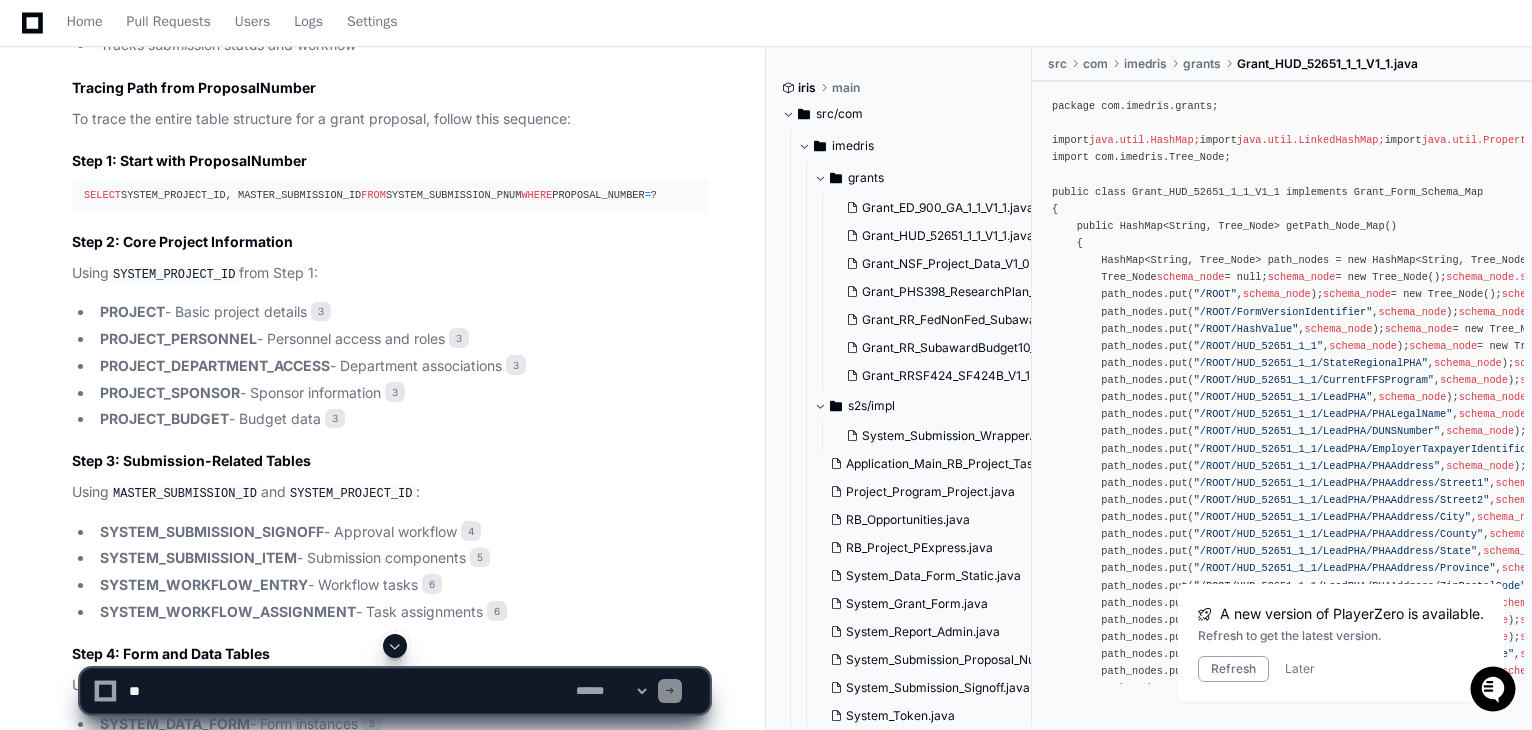 scroll, scrollTop: 1828, scrollLeft: 0, axis: vertical 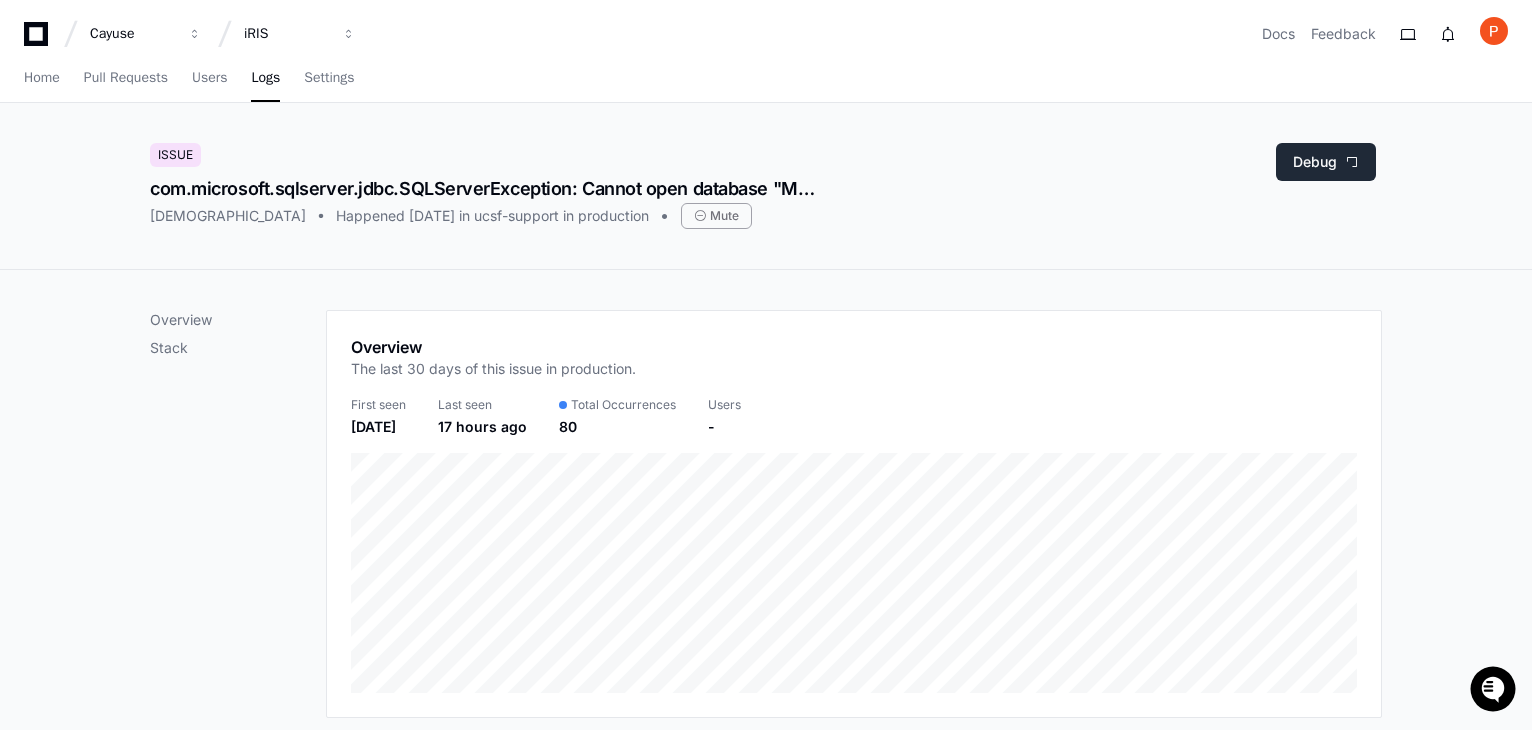 click on "Debug" 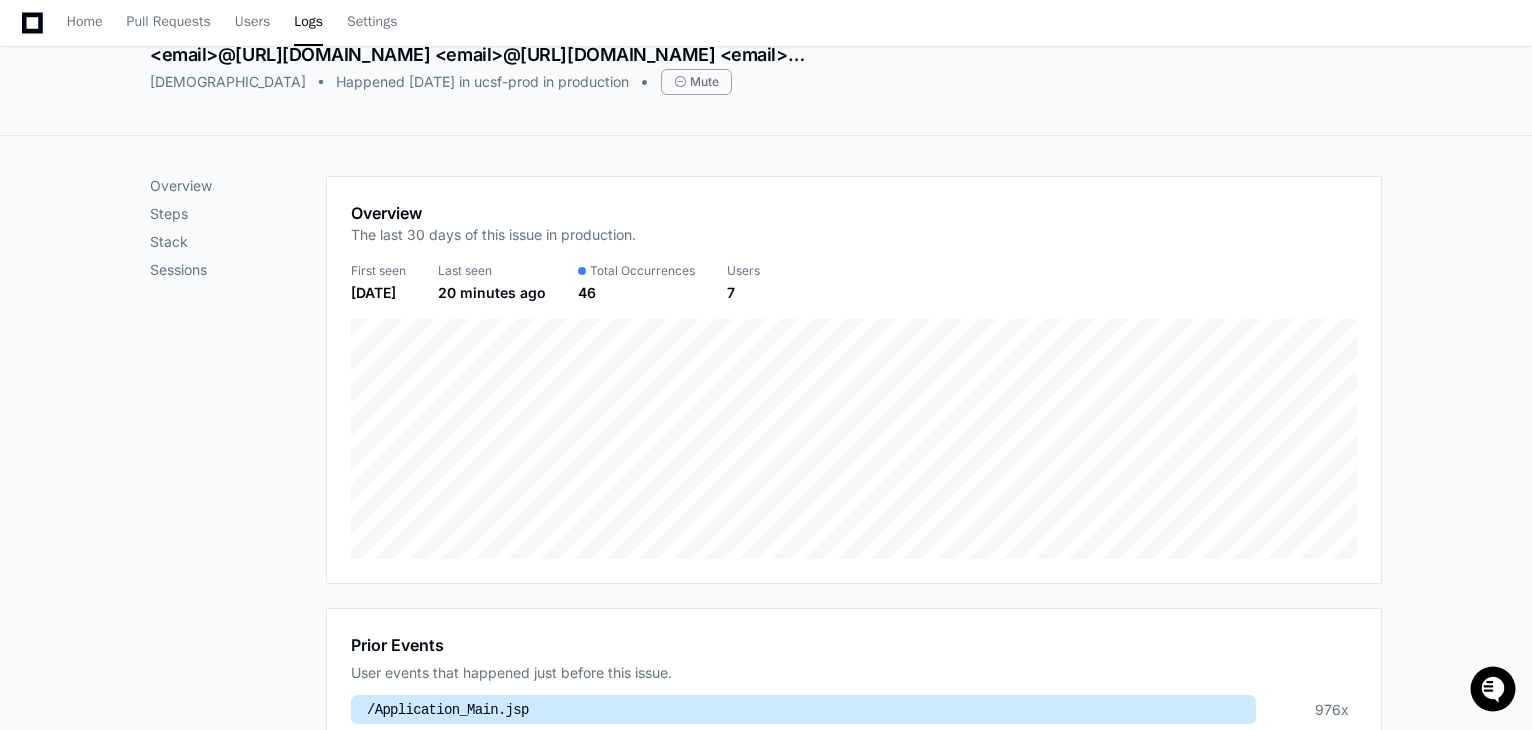 scroll, scrollTop: 100, scrollLeft: 0, axis: vertical 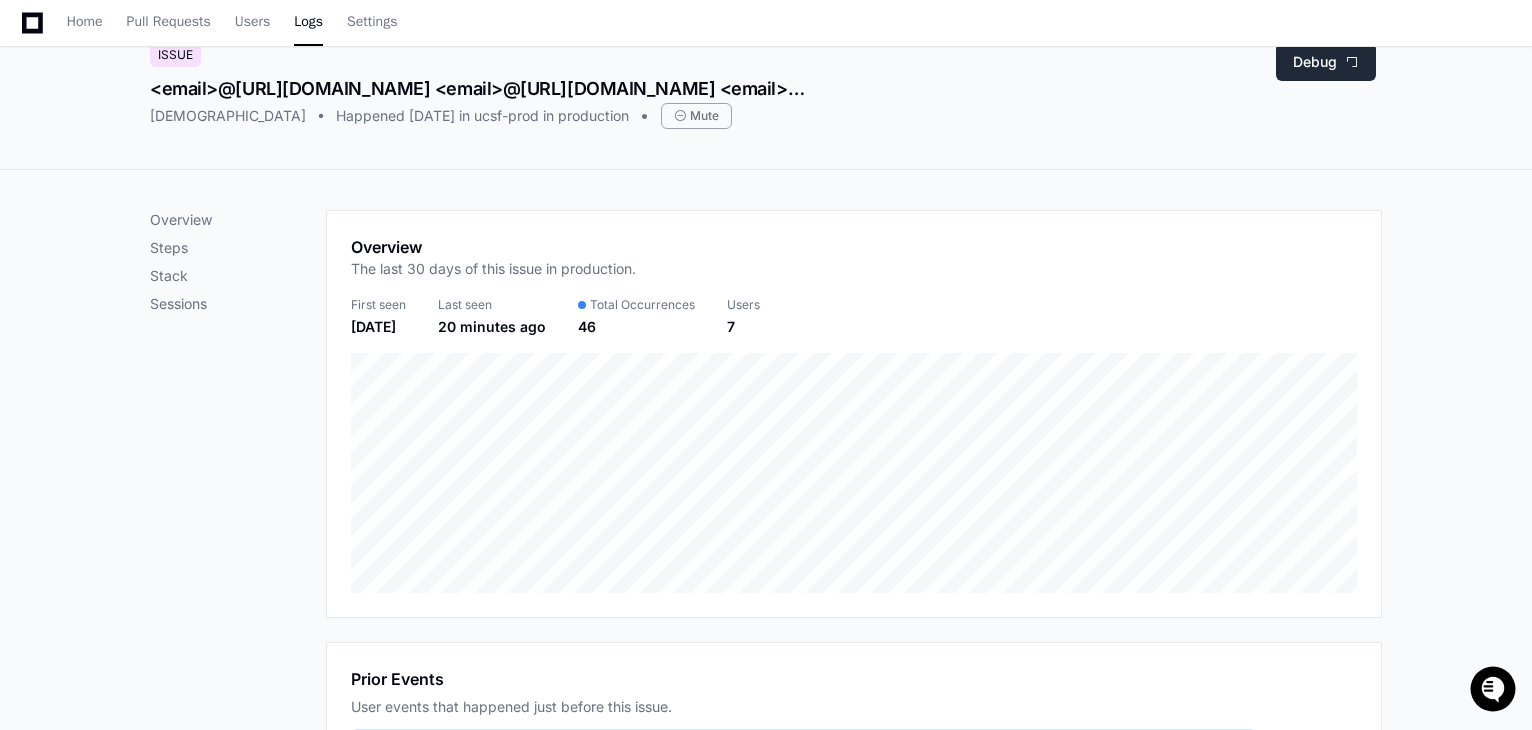 click on "Debug" 